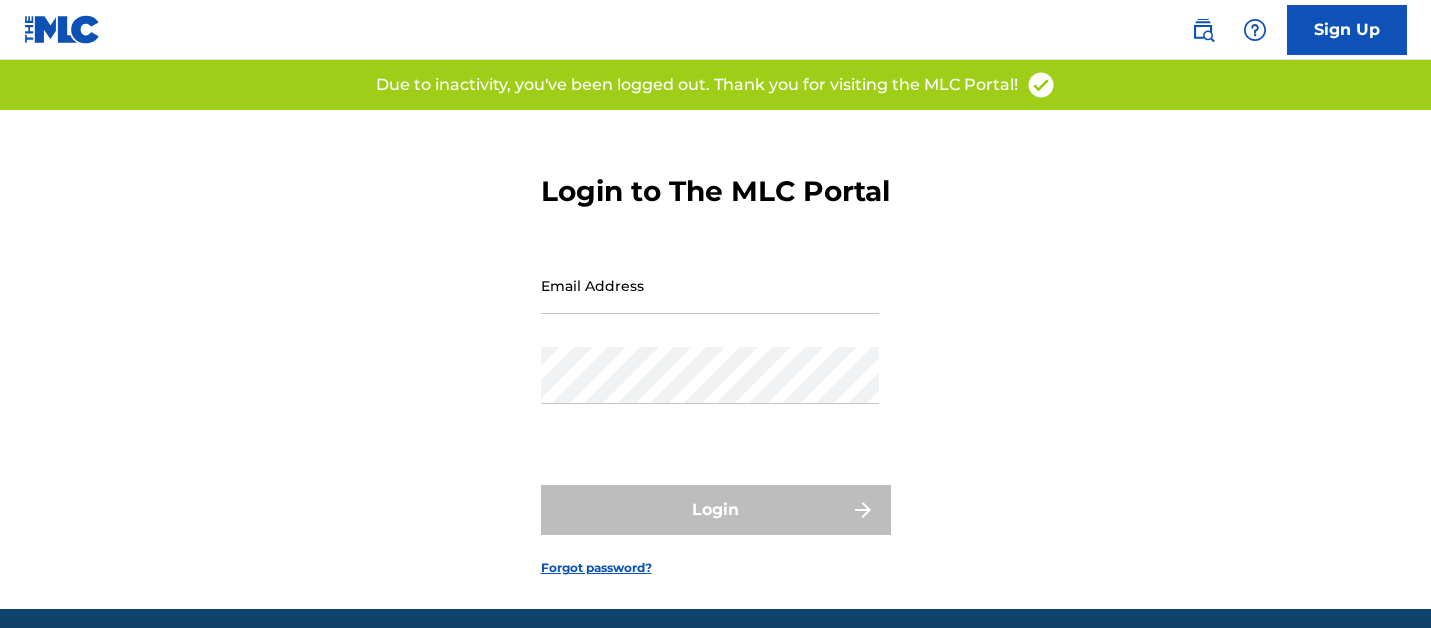 scroll, scrollTop: 0, scrollLeft: 0, axis: both 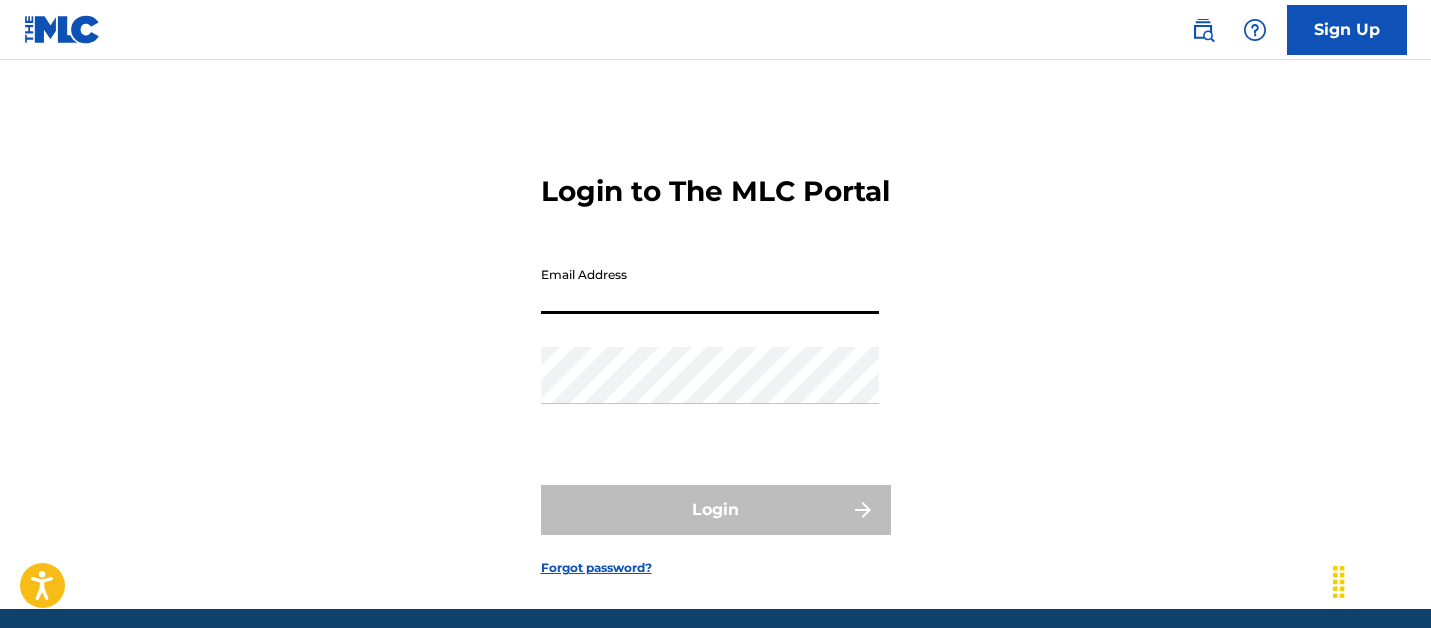 click on "Email Address" at bounding box center (710, 285) 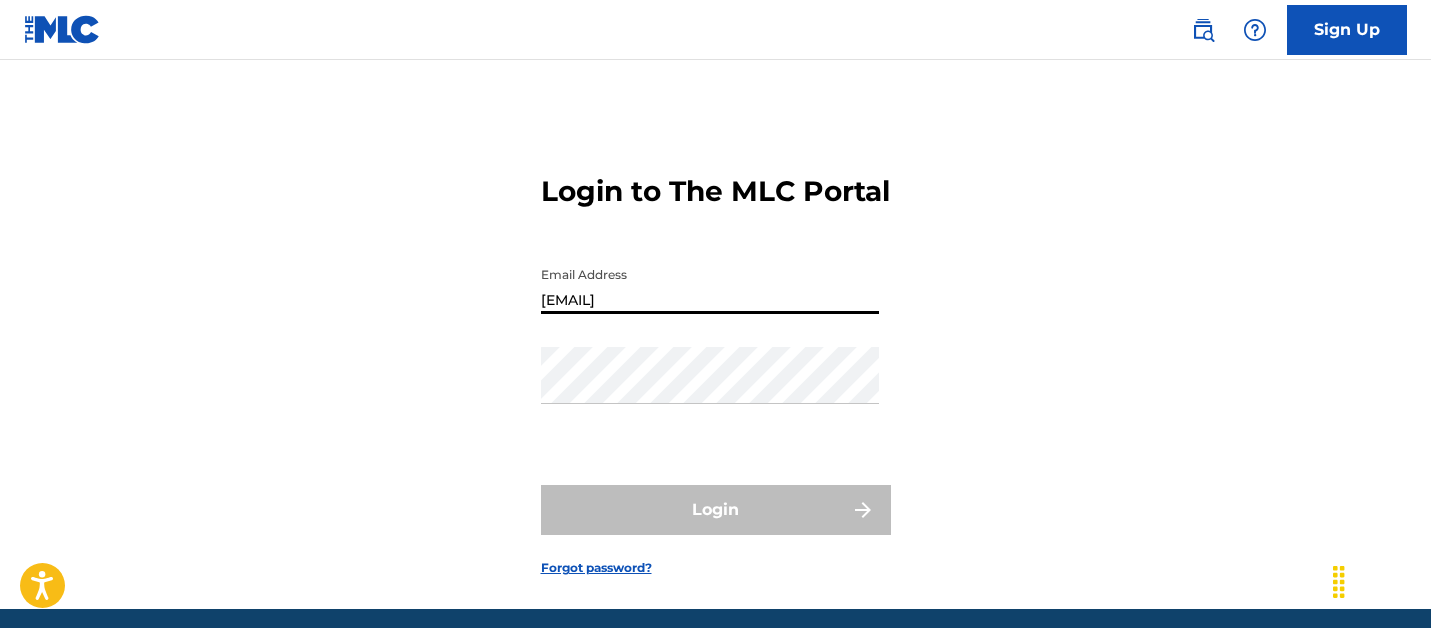type on "[EMAIL]" 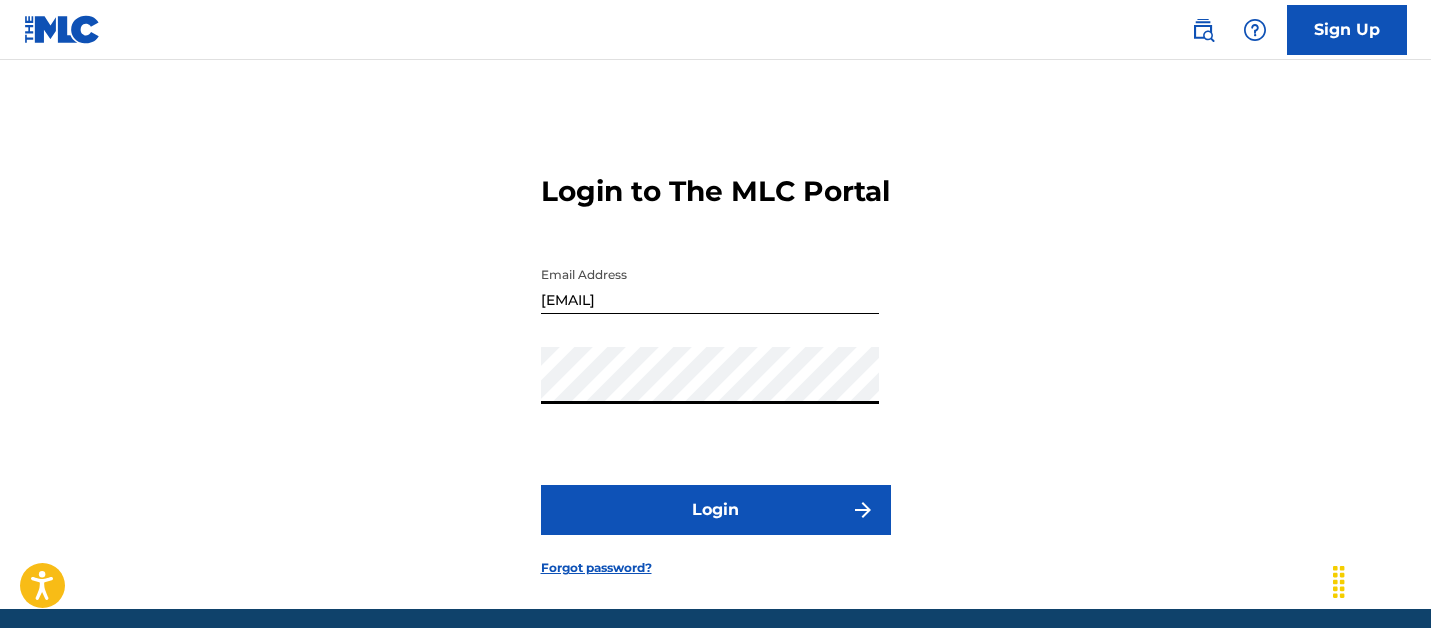 click on "Login" at bounding box center (716, 510) 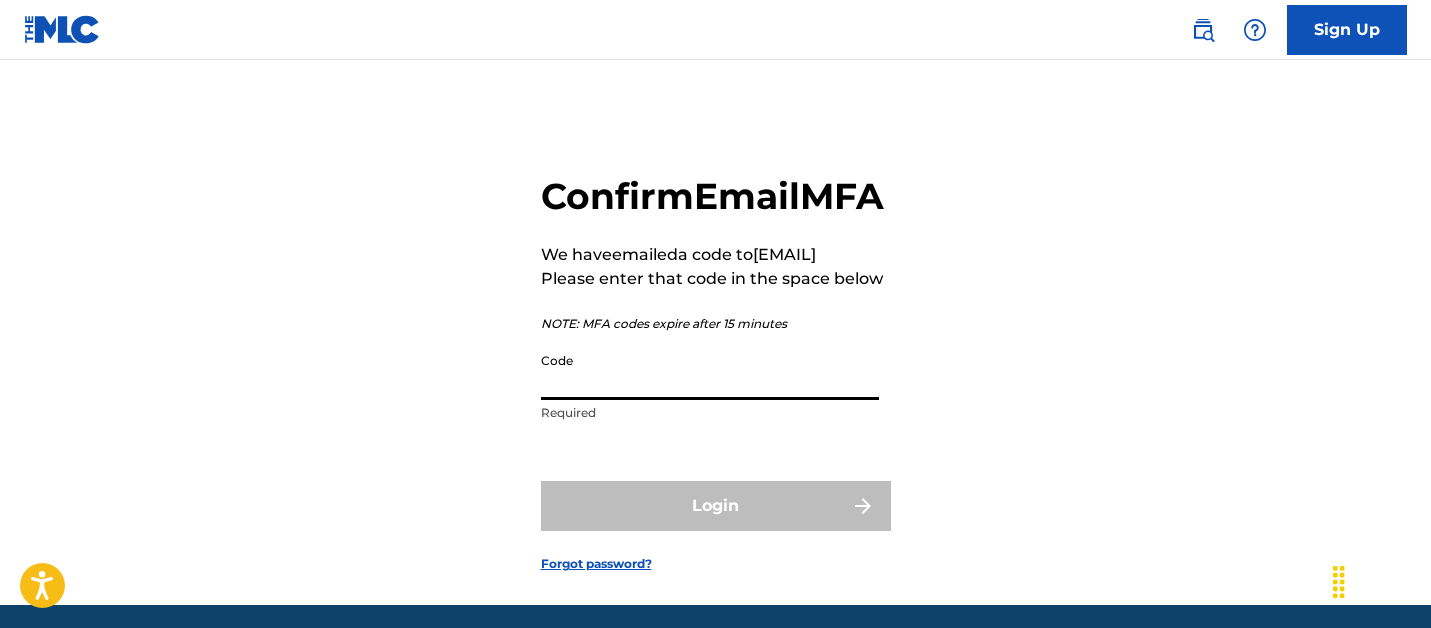 click on "Code" at bounding box center [710, 371] 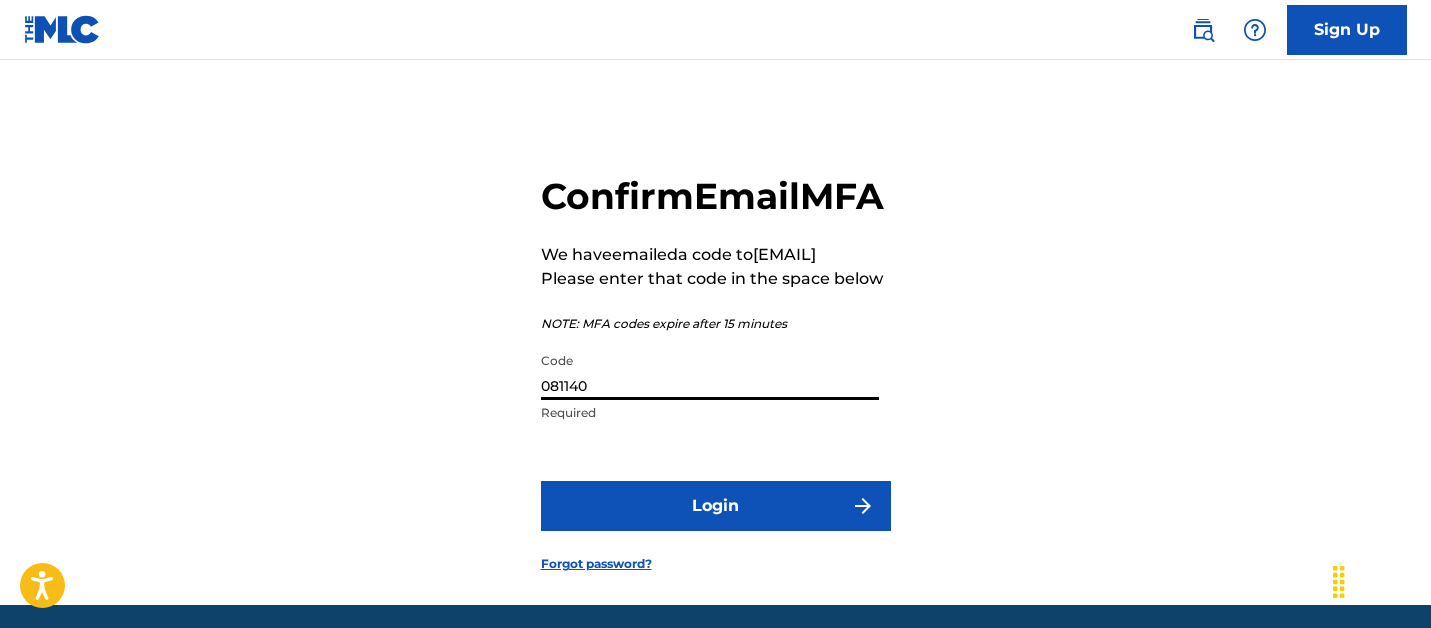 type on "081140" 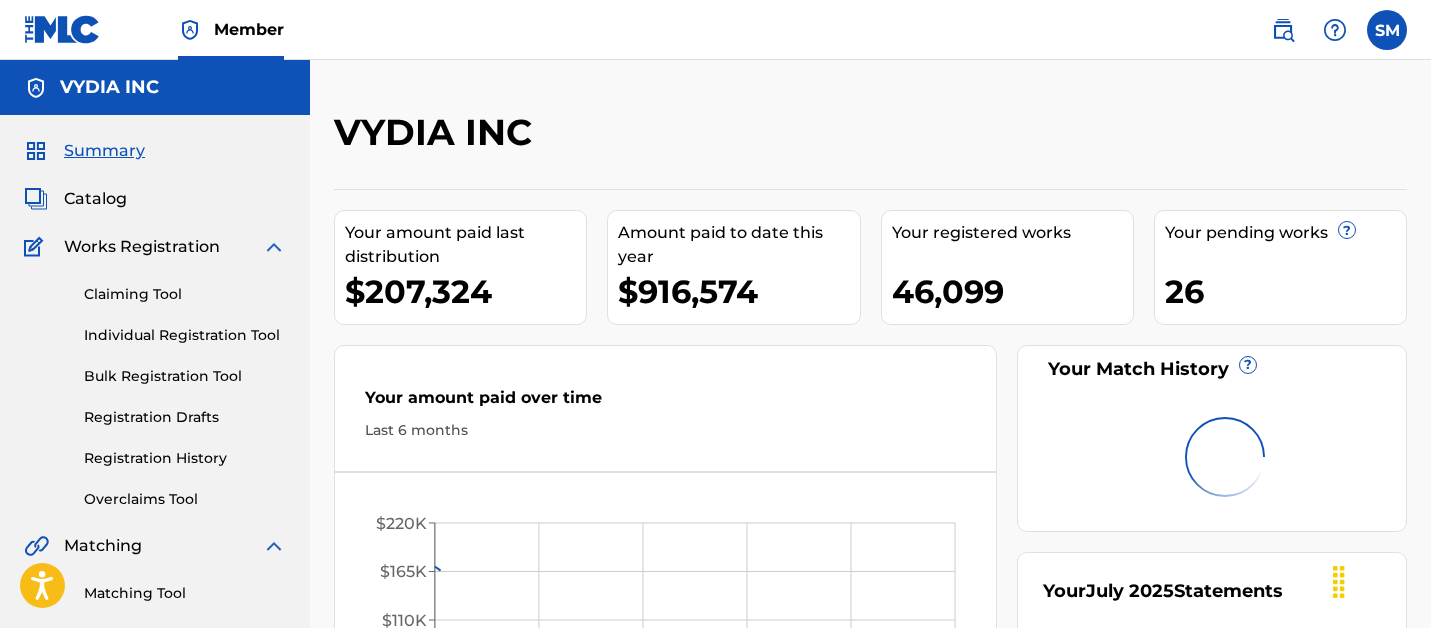 scroll, scrollTop: 0, scrollLeft: 0, axis: both 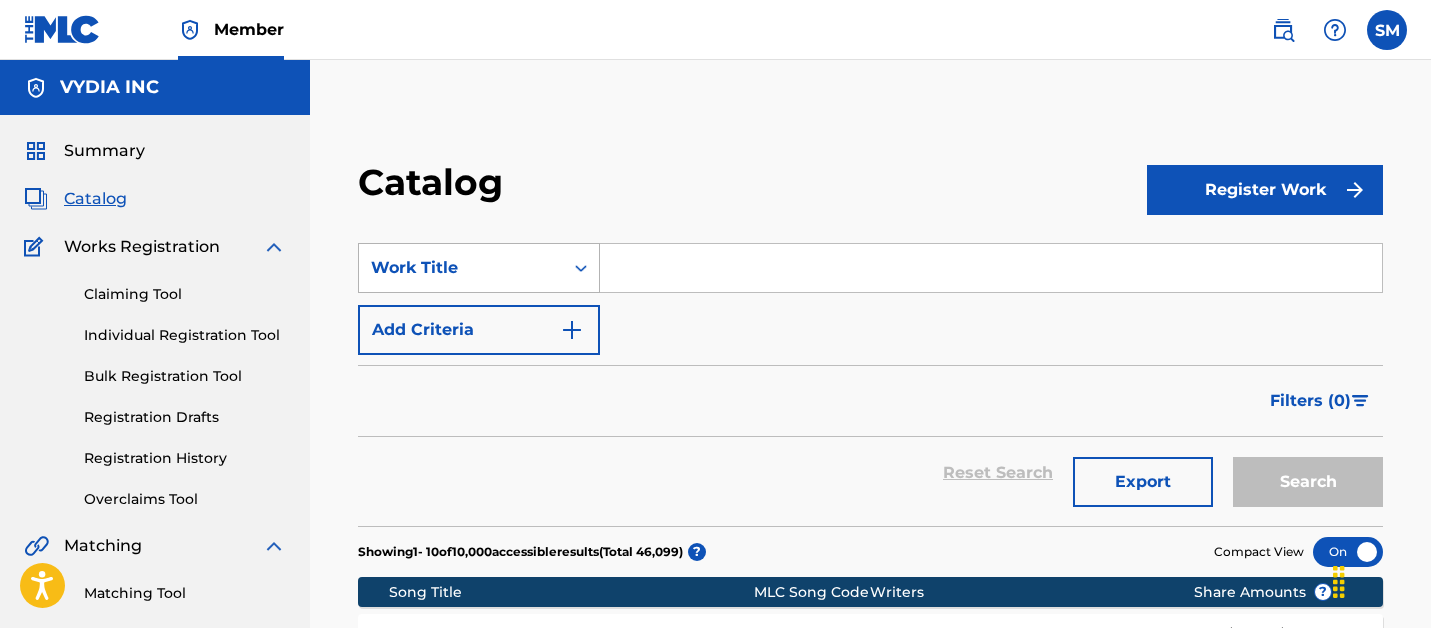 click at bounding box center (581, 268) 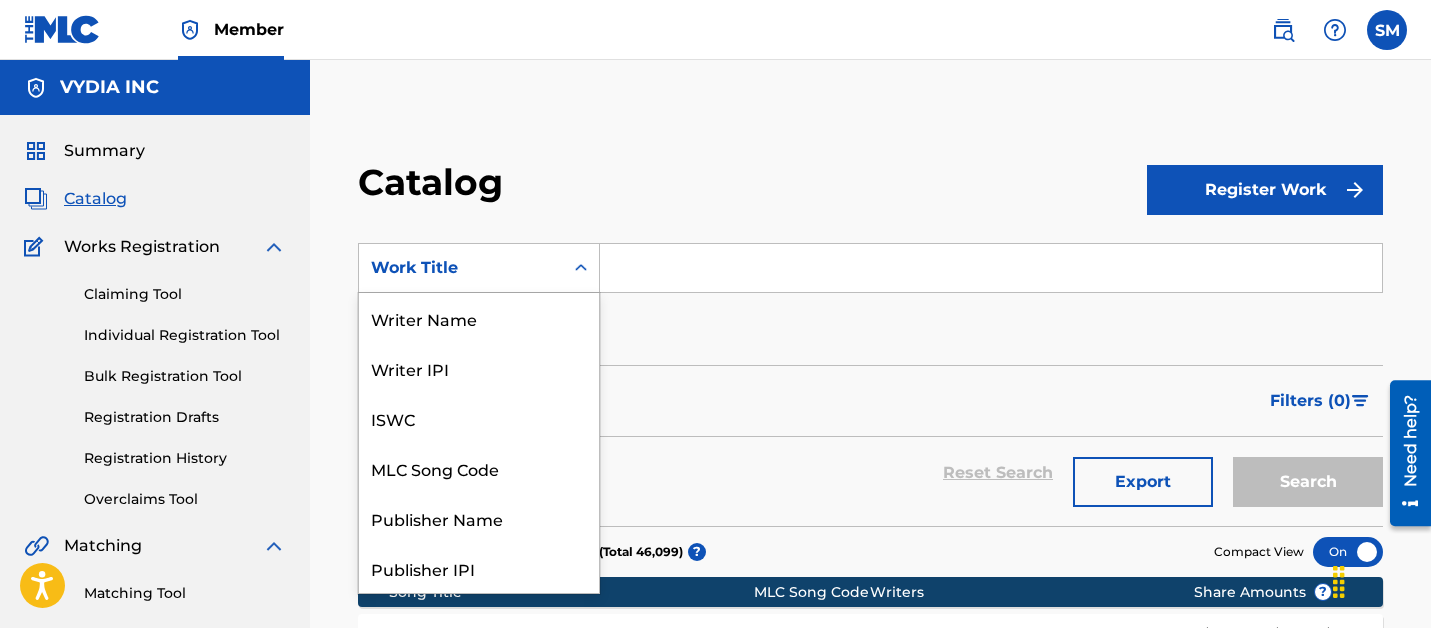 scroll, scrollTop: 300, scrollLeft: 0, axis: vertical 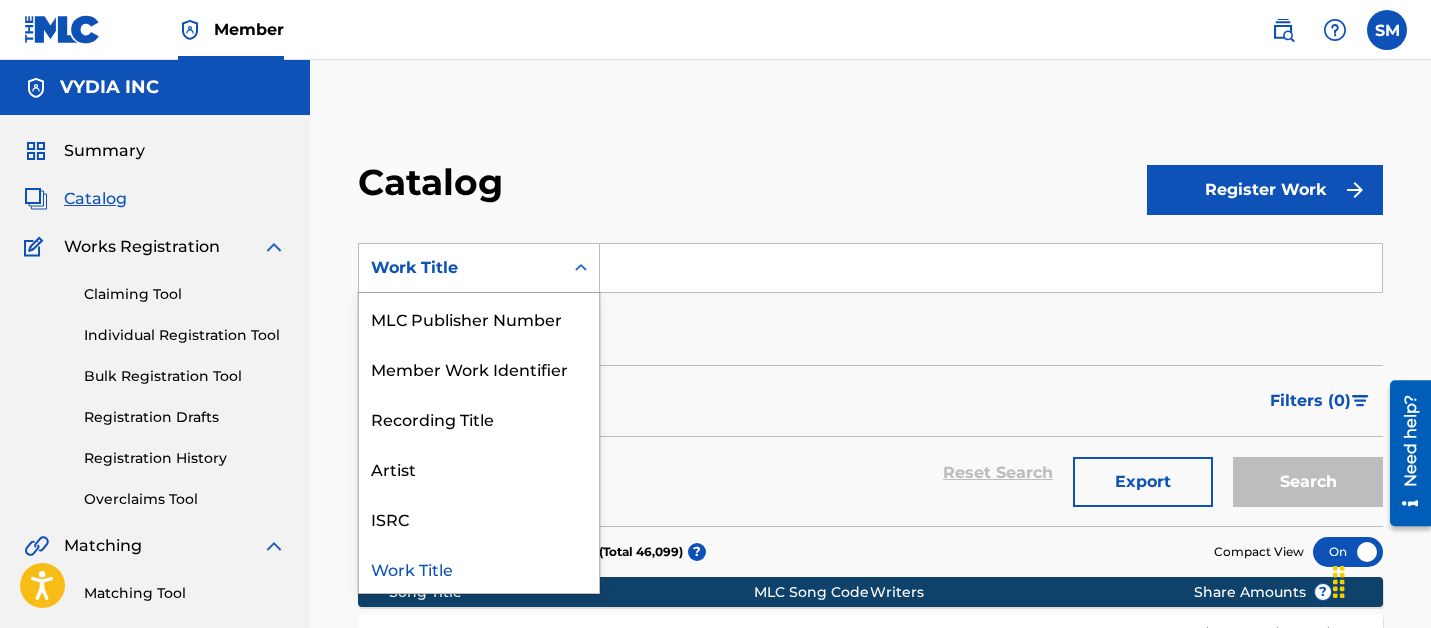 click at bounding box center [991, 268] 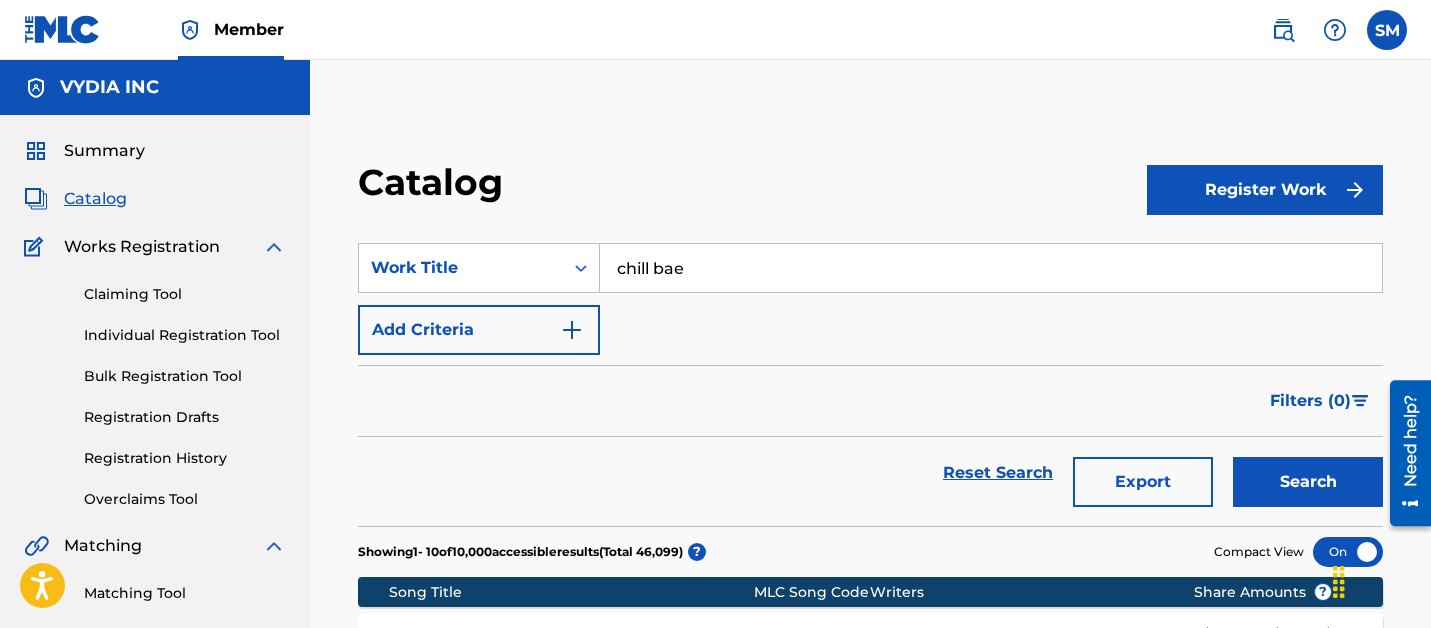 type on "chill bae" 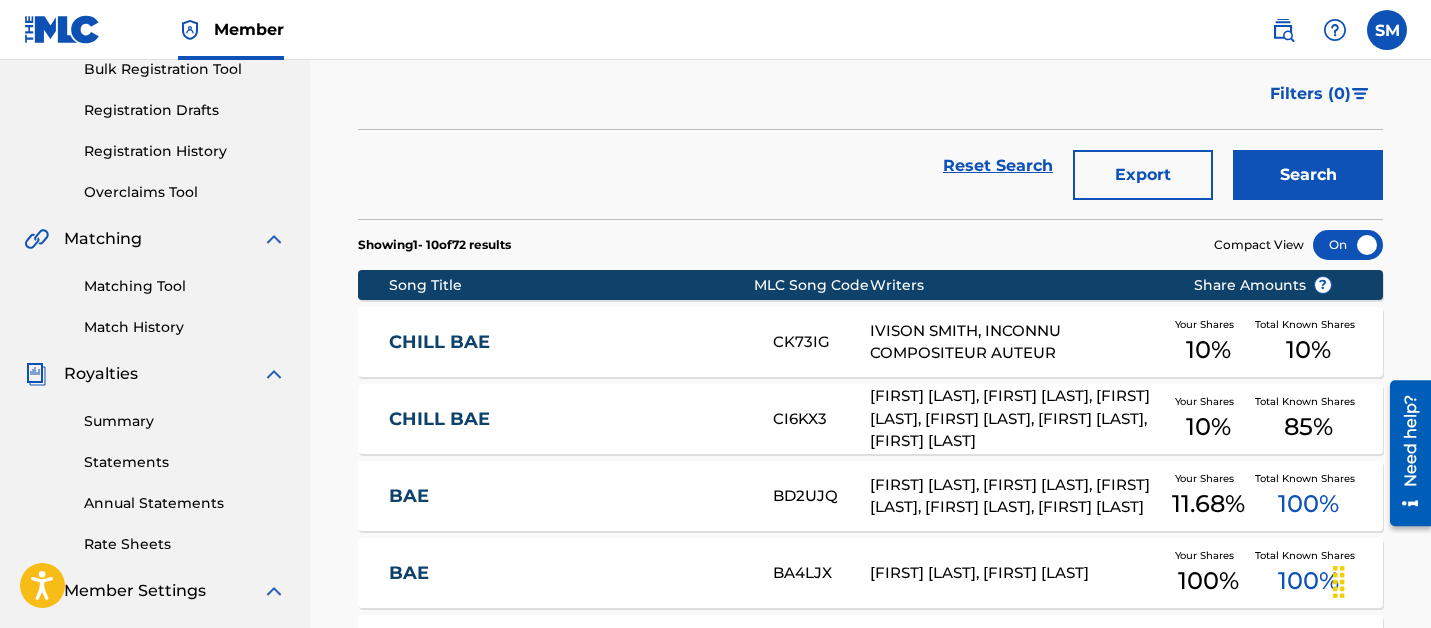 scroll, scrollTop: 312, scrollLeft: 0, axis: vertical 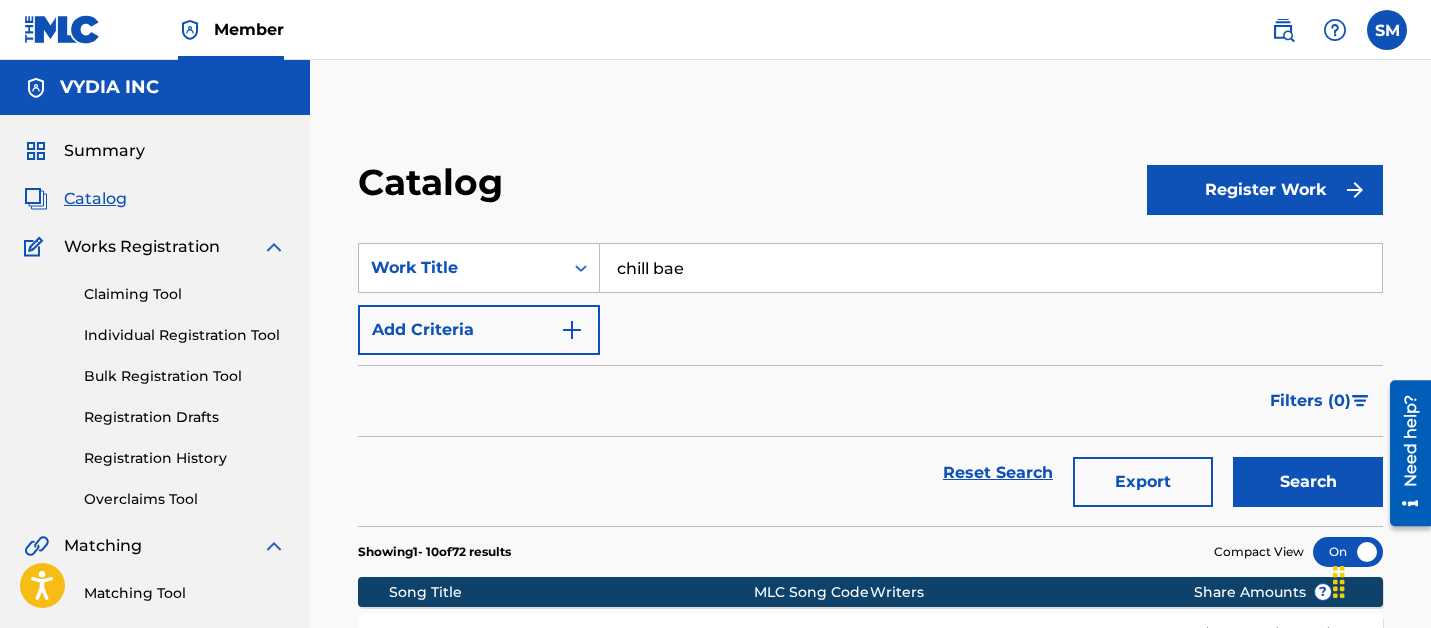 click on "Reset Search Export Search" at bounding box center (870, 473) 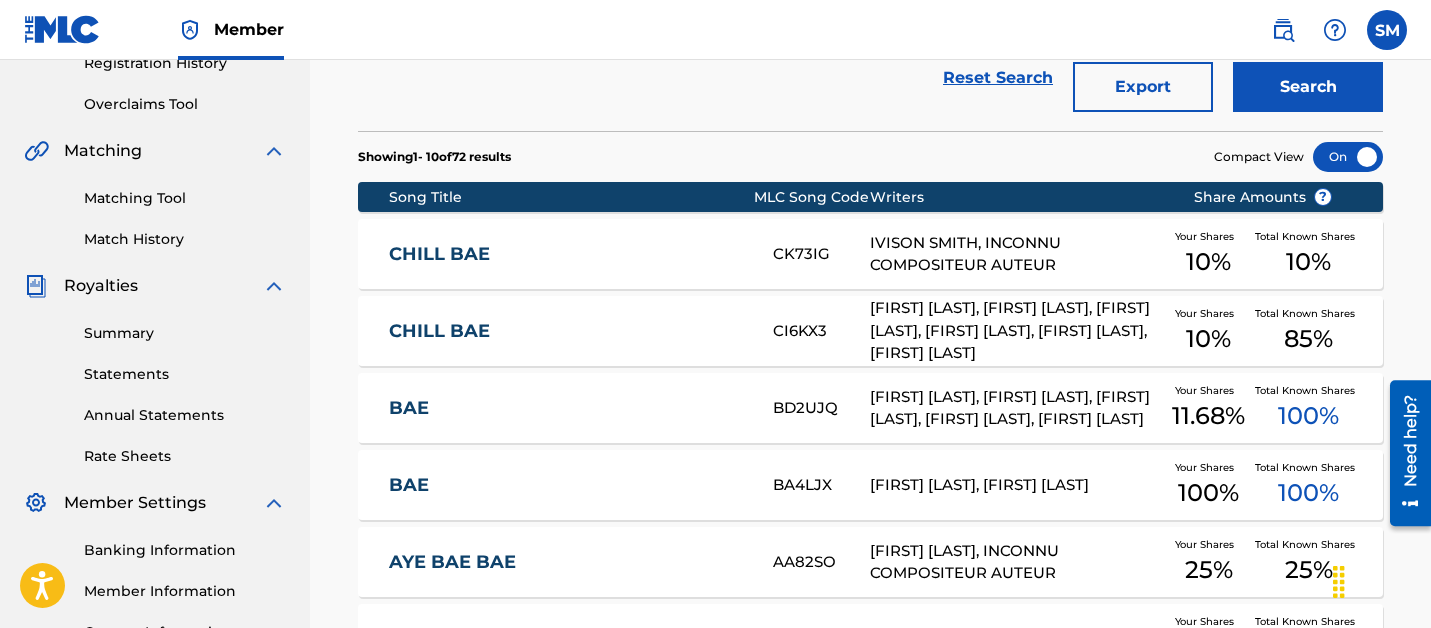 scroll, scrollTop: 397, scrollLeft: 0, axis: vertical 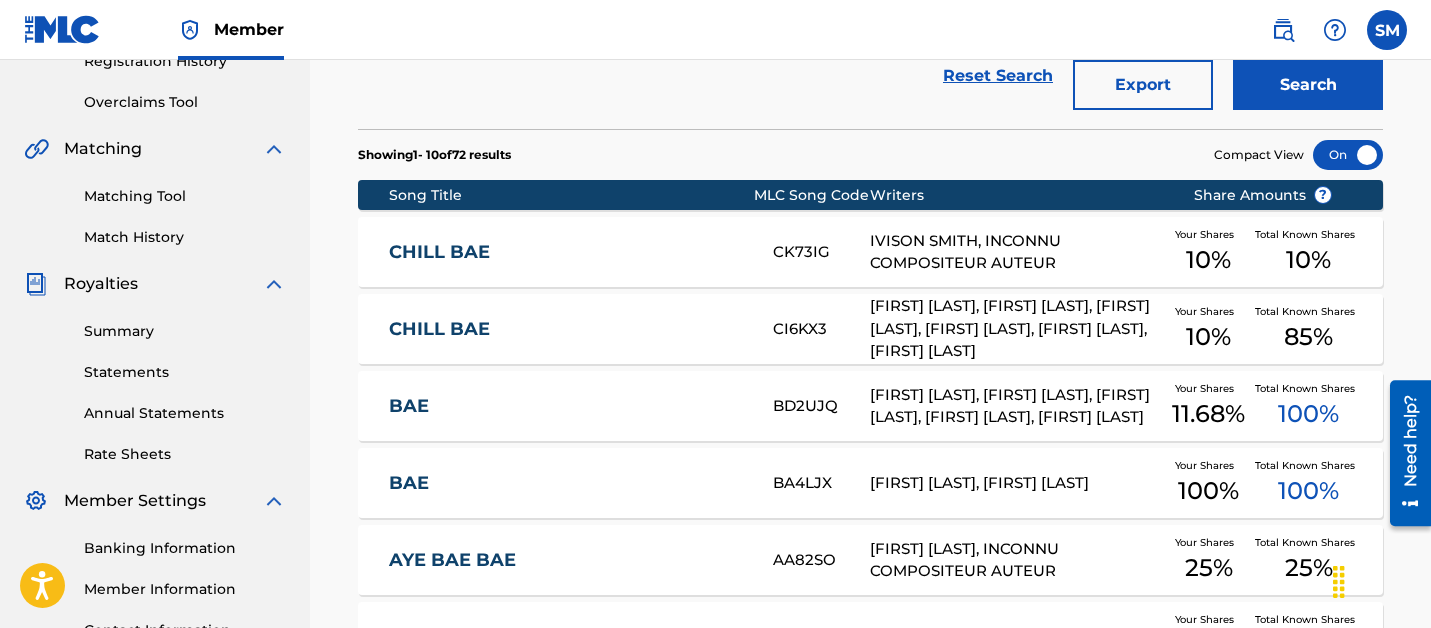 click on "CHILL BAE" at bounding box center [567, 252] 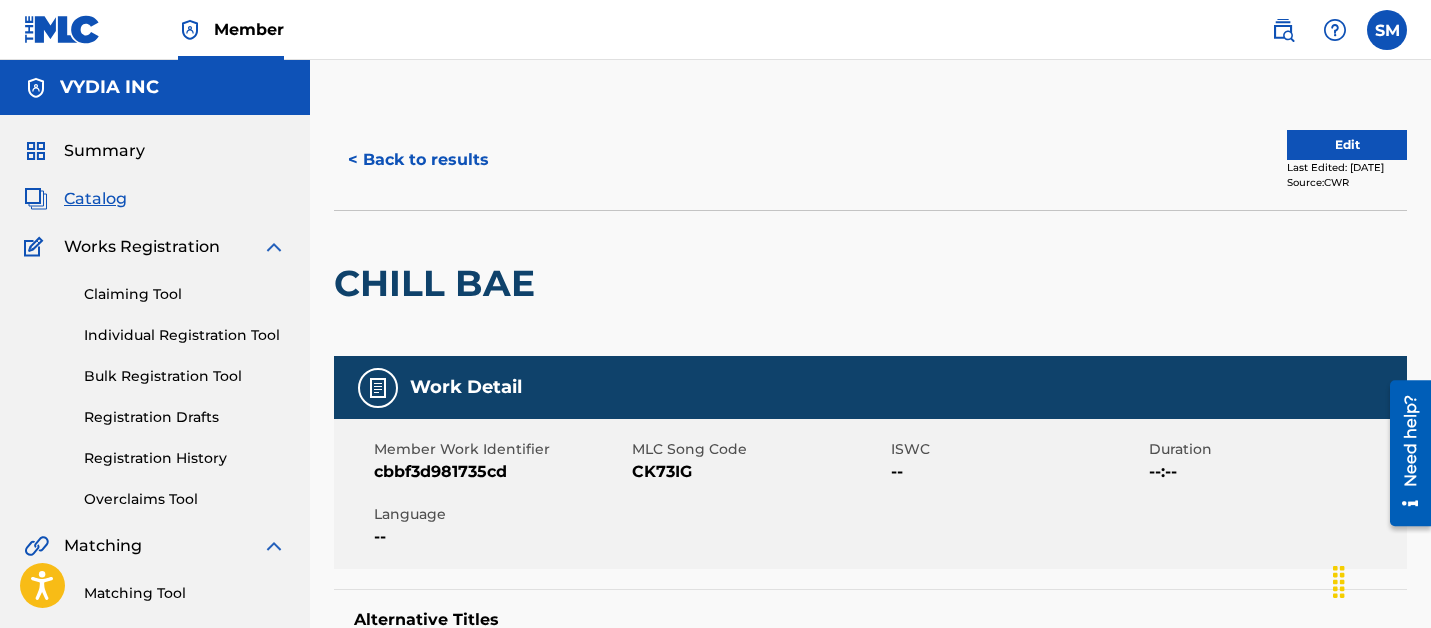 click on "CK73IG" at bounding box center (758, 472) 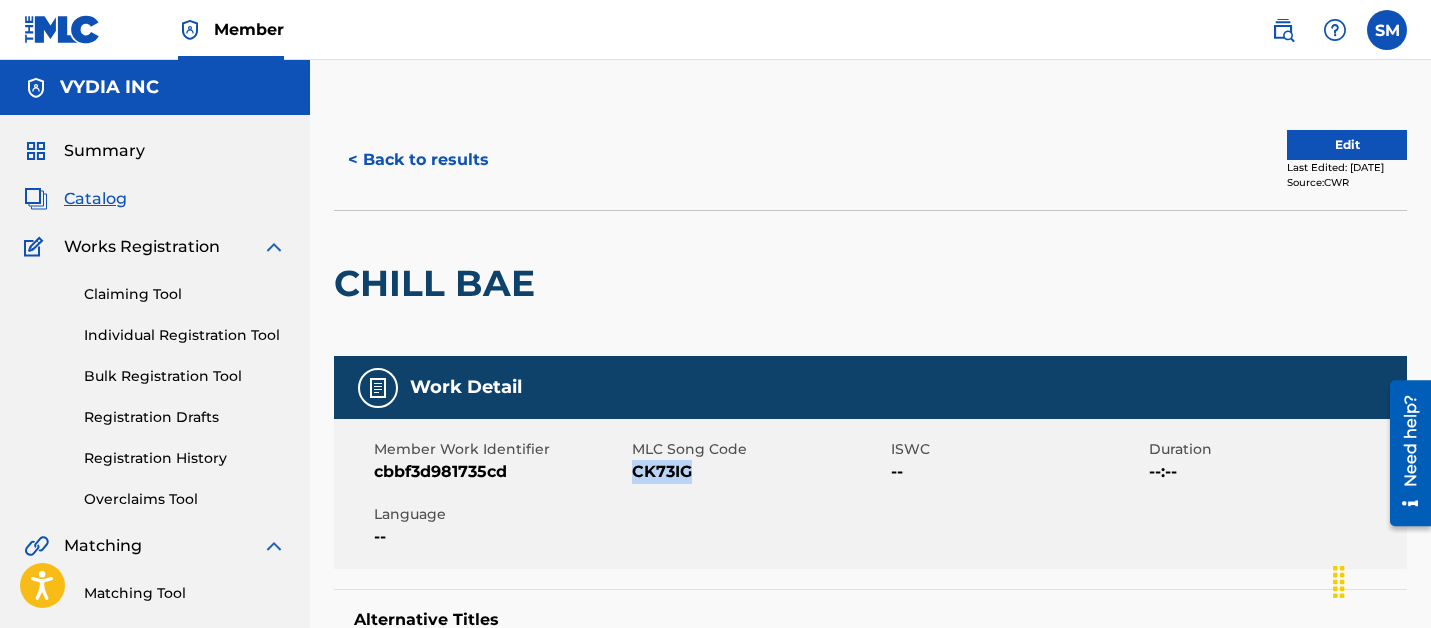 click on "CK73IG" at bounding box center [758, 472] 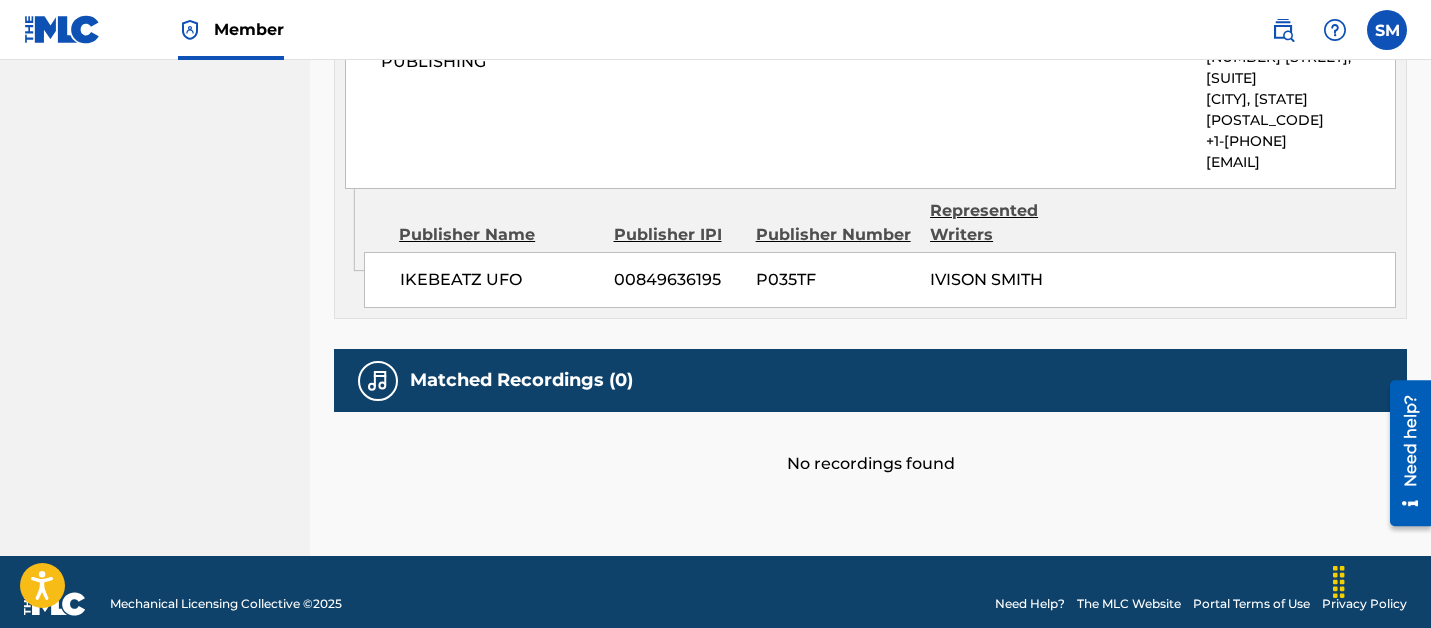 scroll, scrollTop: 0, scrollLeft: 0, axis: both 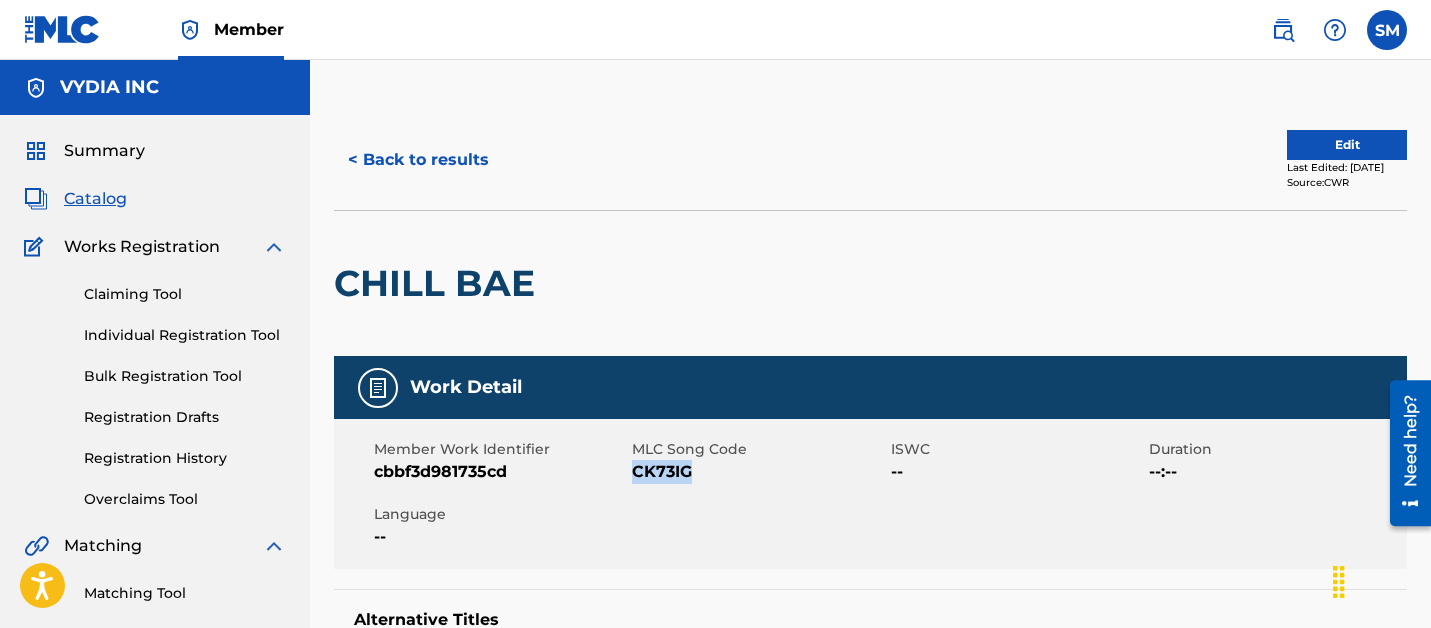 click on "< Back to results" at bounding box center [418, 160] 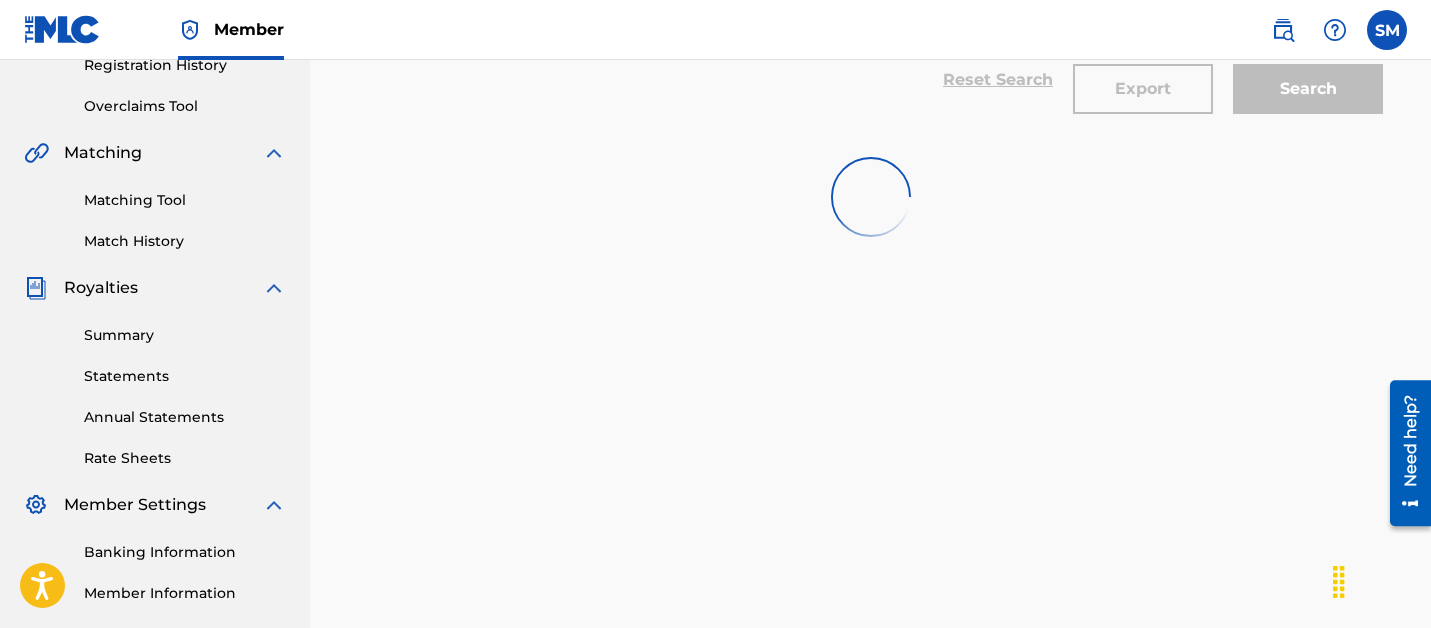 scroll, scrollTop: 392, scrollLeft: 0, axis: vertical 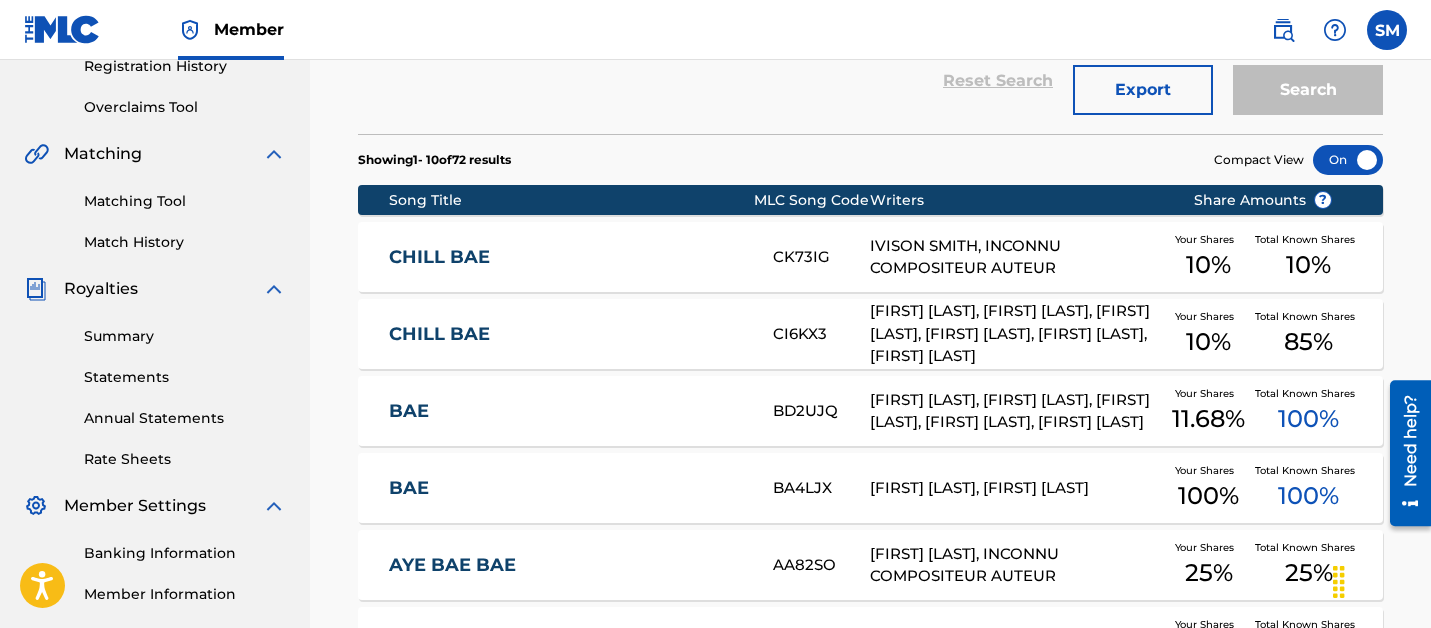 click on "CHILL BAE" at bounding box center (567, 334) 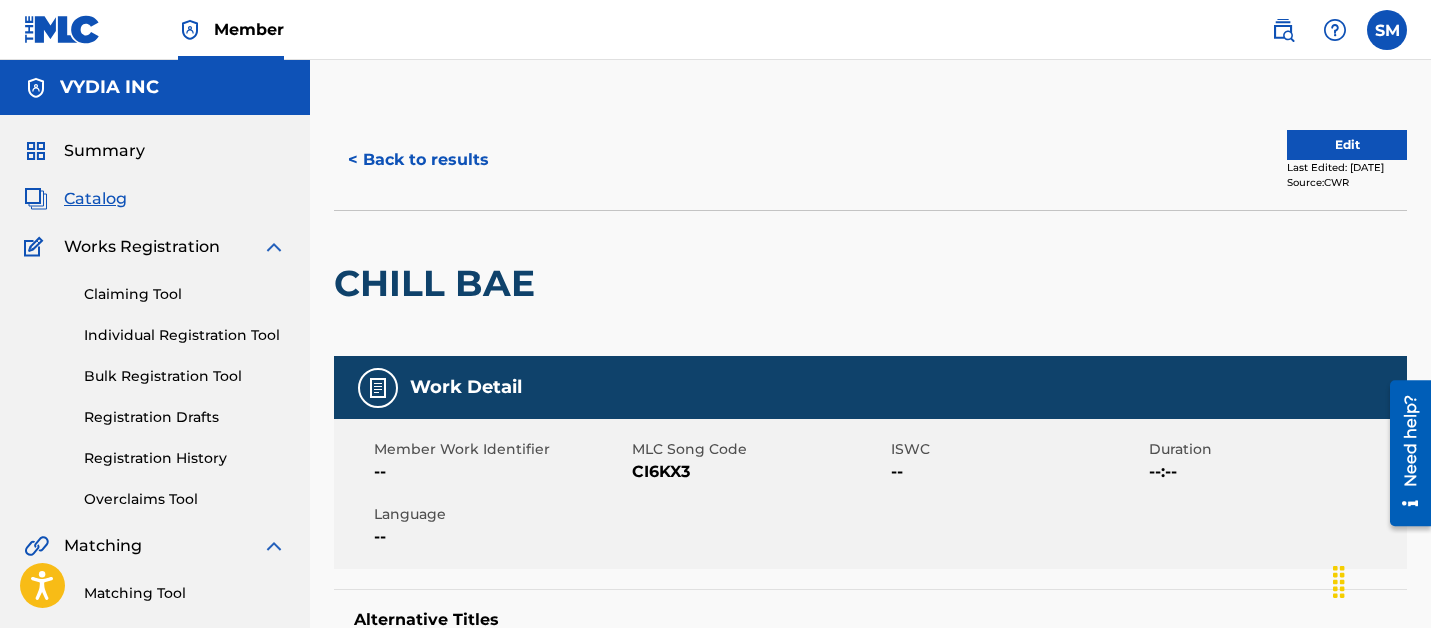 click on "CI6KX3" at bounding box center (758, 472) 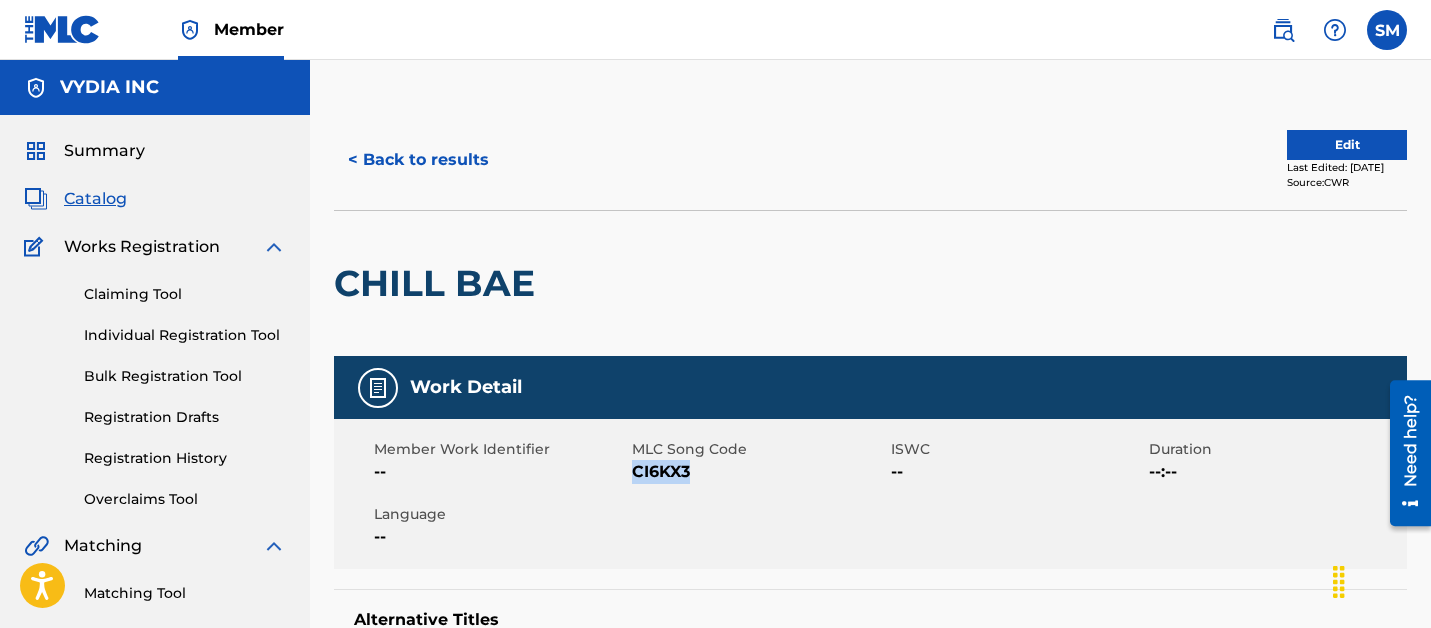 click on "CI6KX3" at bounding box center (758, 472) 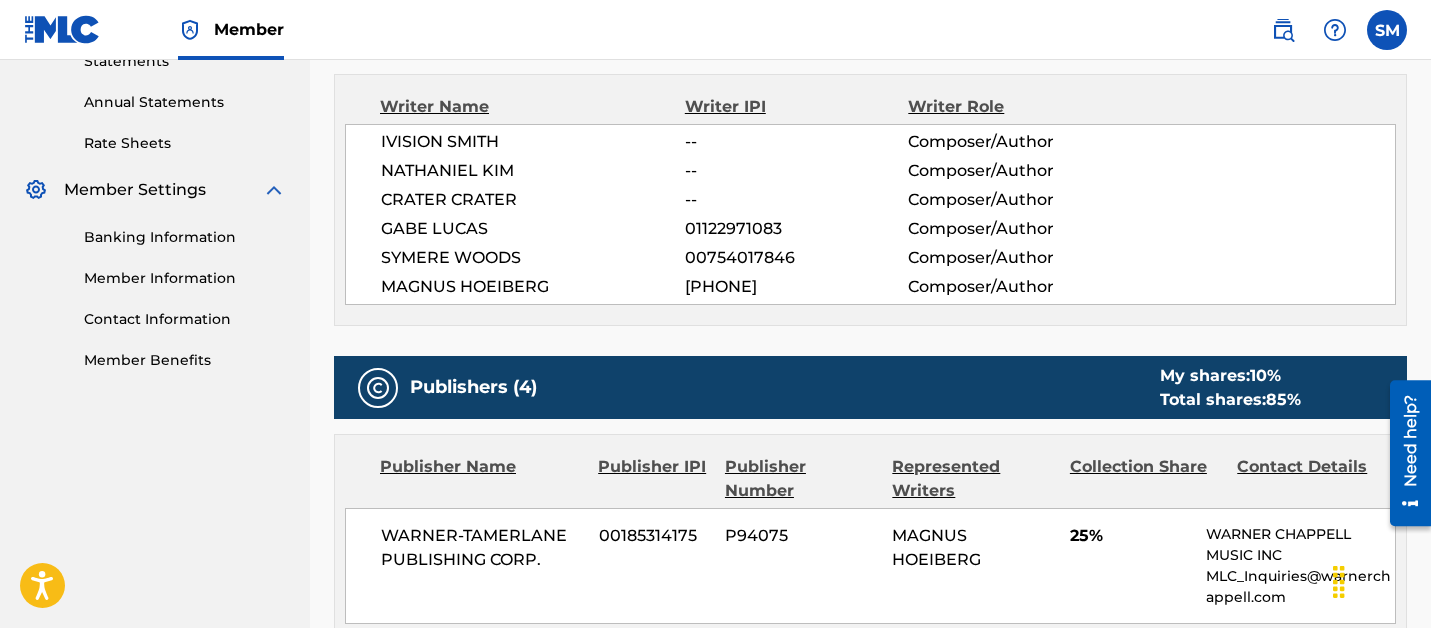 scroll, scrollTop: 0, scrollLeft: 0, axis: both 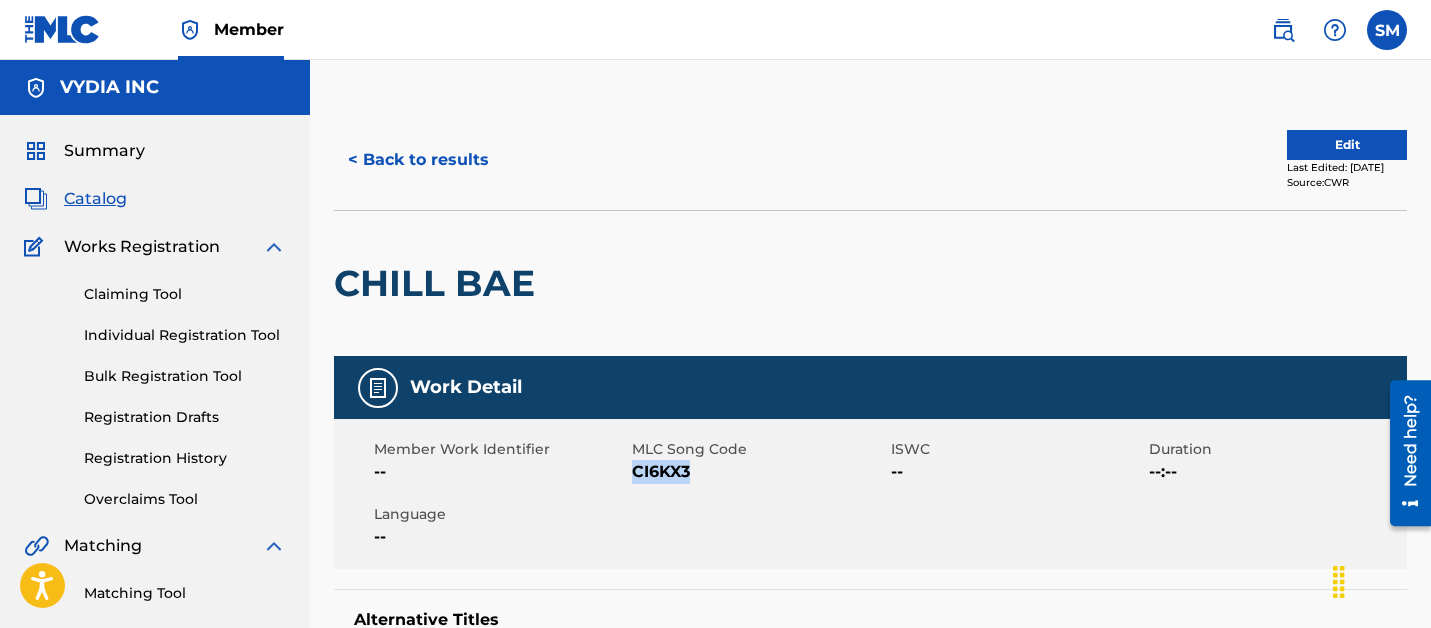 click on "< Back to results" at bounding box center (418, 160) 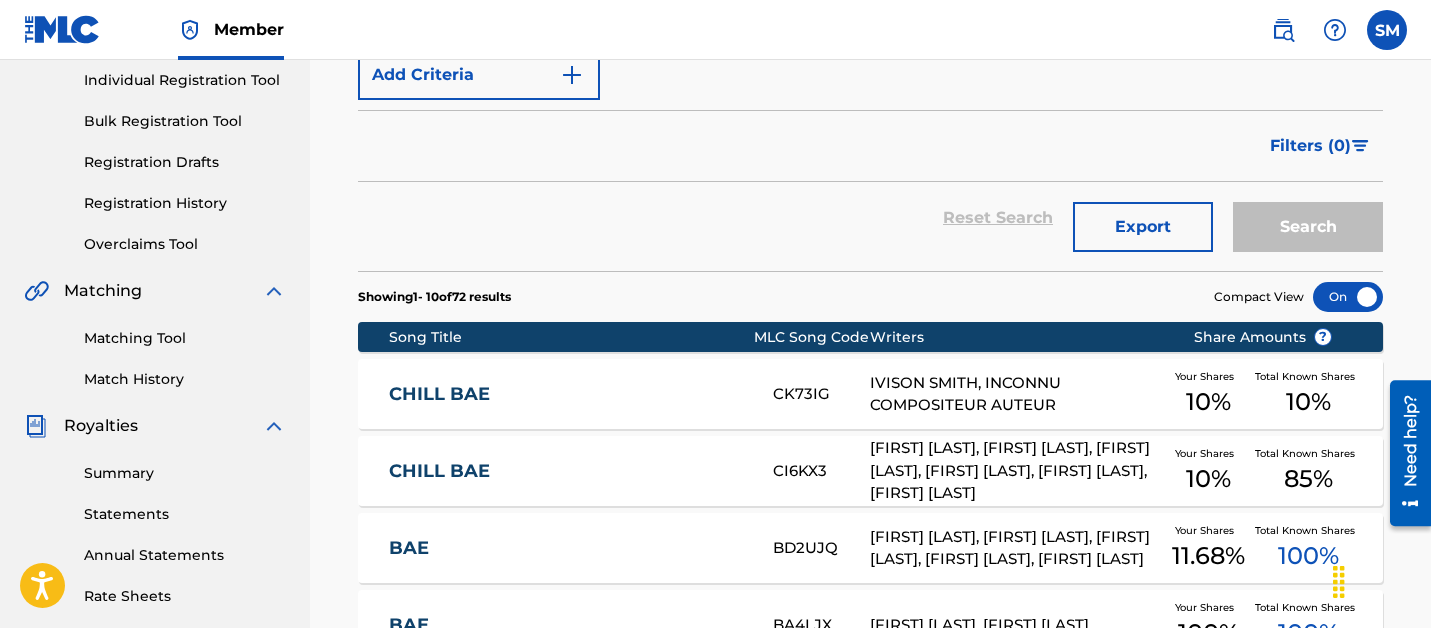 scroll, scrollTop: 99, scrollLeft: 0, axis: vertical 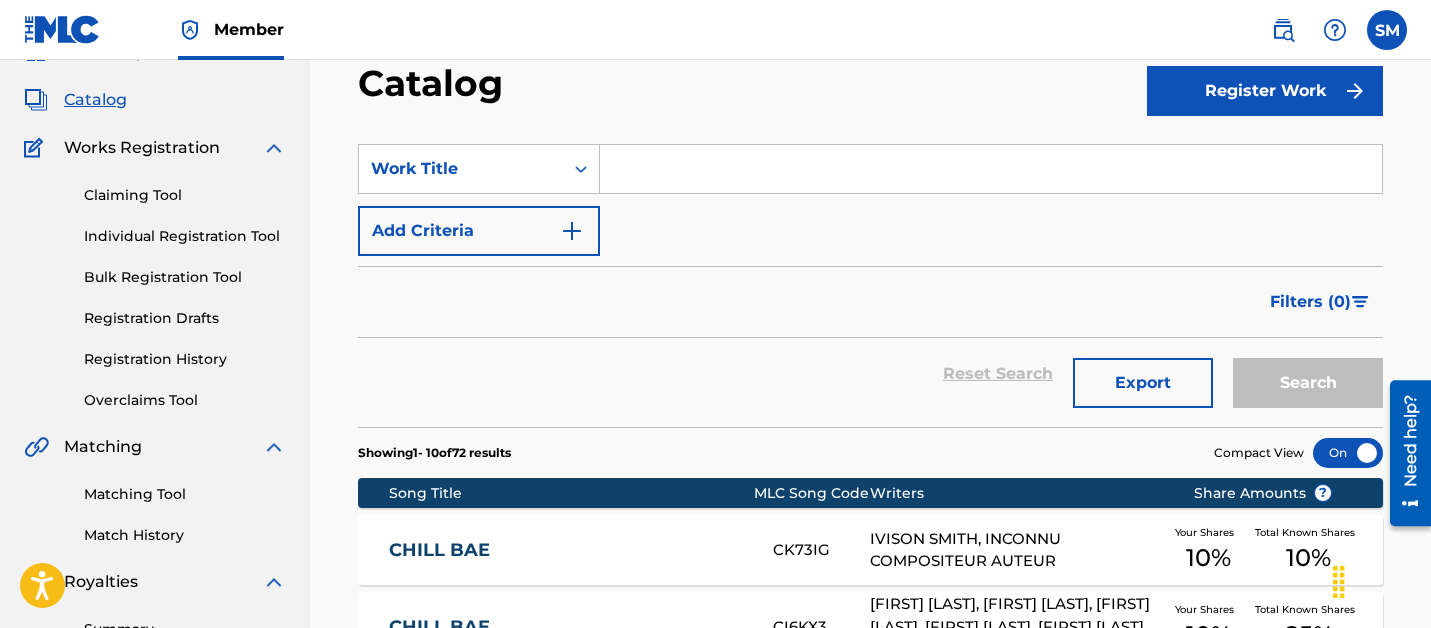 click at bounding box center (991, 169) 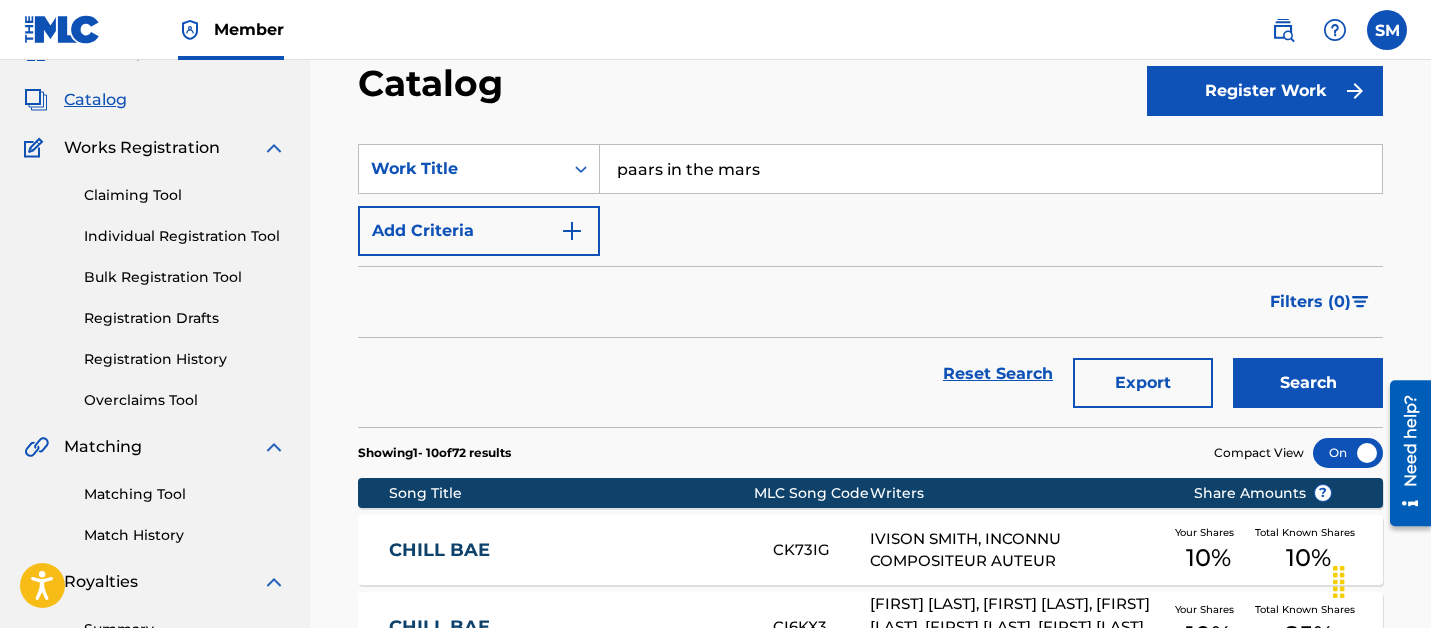 type on "paars in the mars" 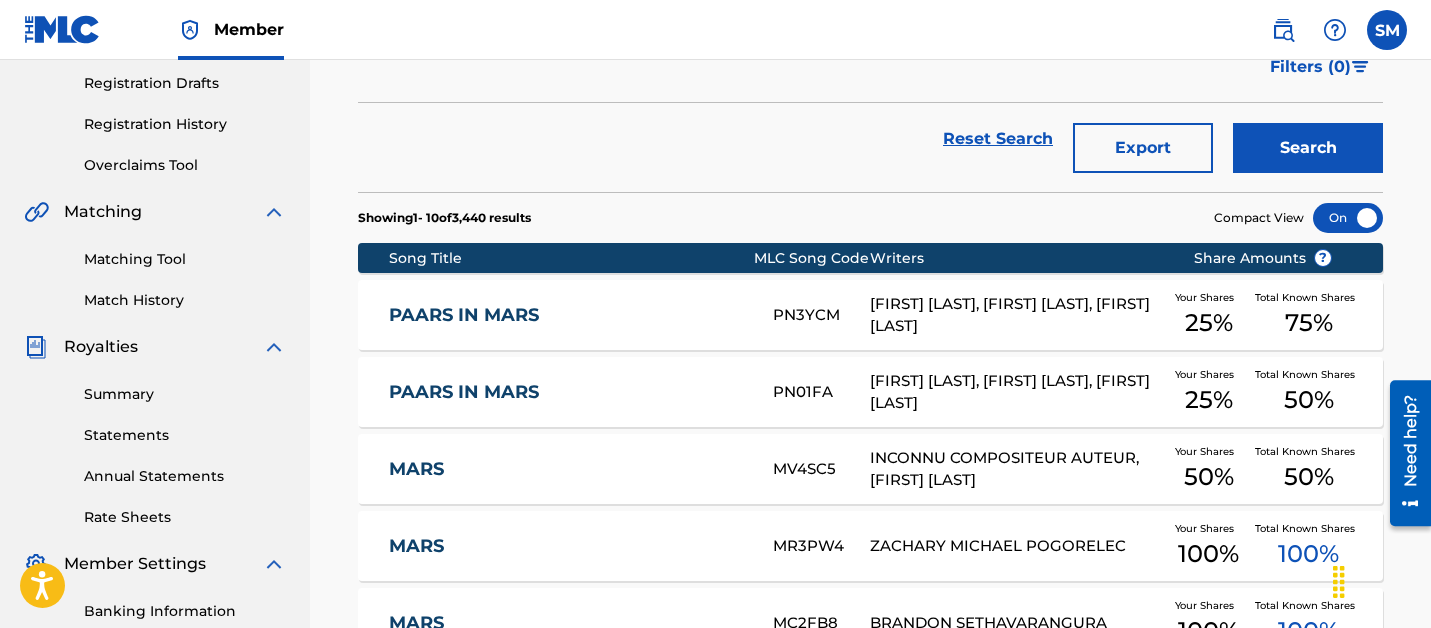 scroll, scrollTop: 340, scrollLeft: 0, axis: vertical 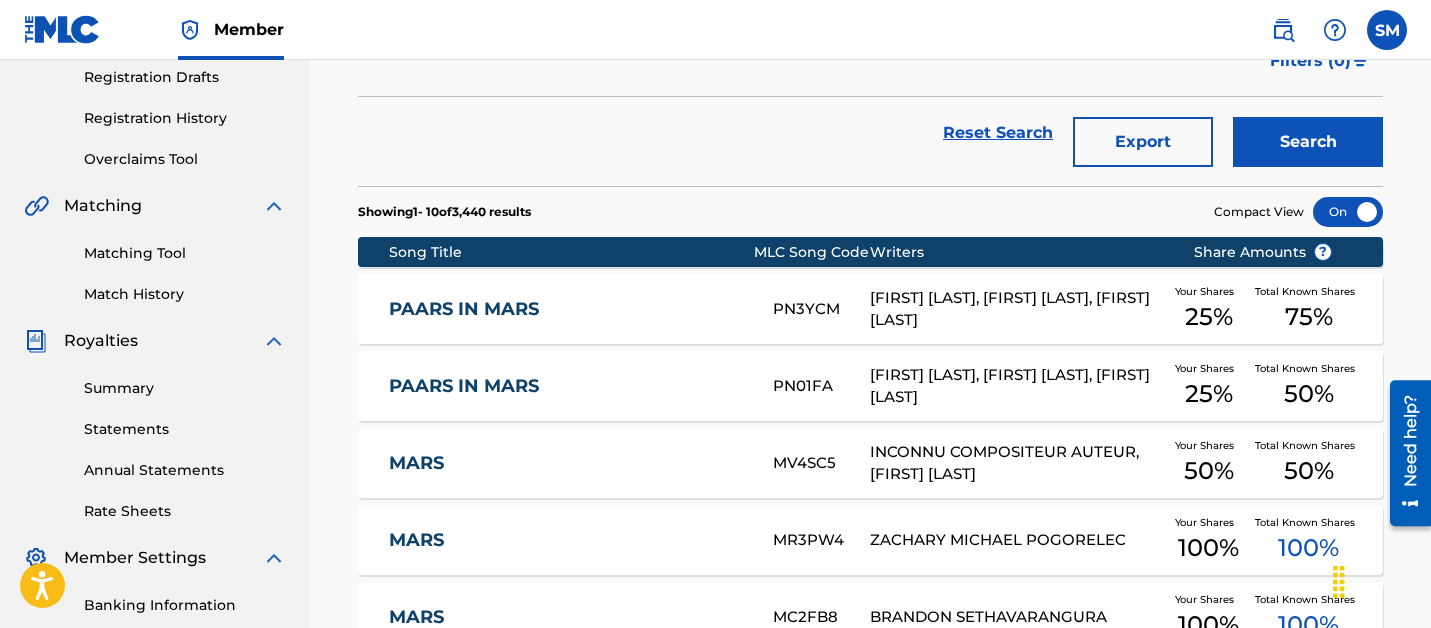 click on "PAARS IN MARS" at bounding box center (567, 309) 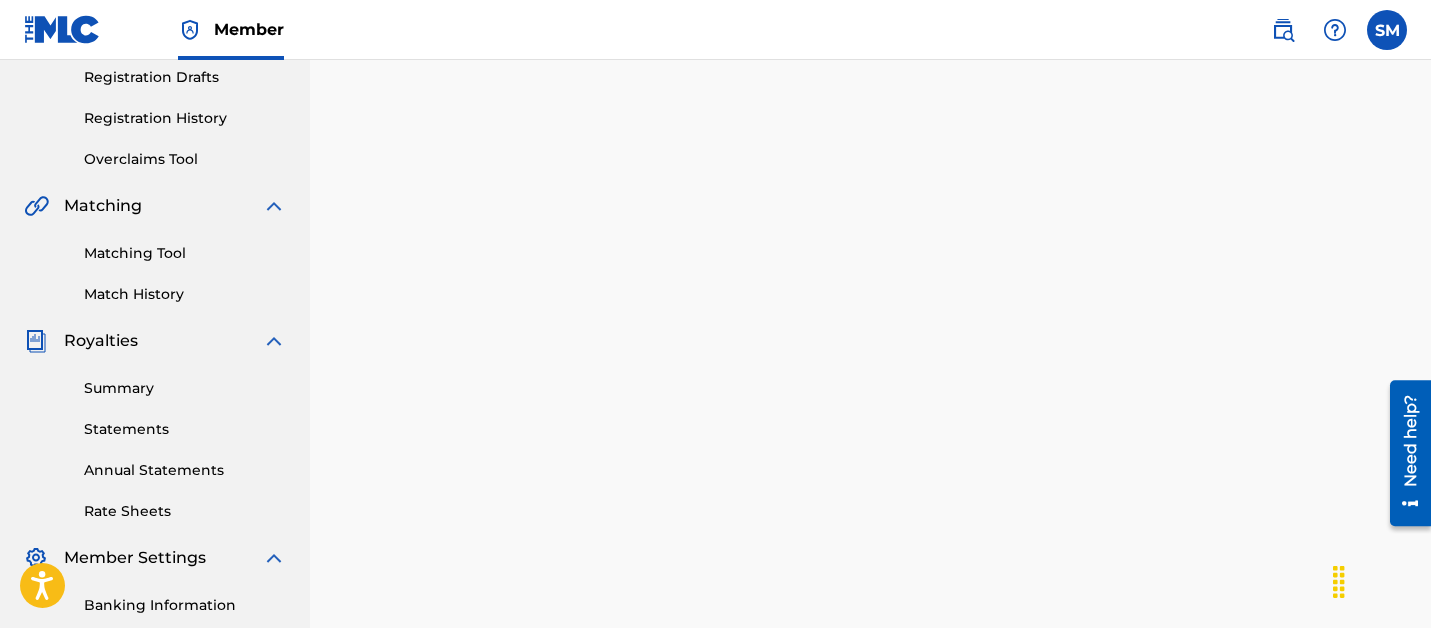 scroll, scrollTop: 0, scrollLeft: 0, axis: both 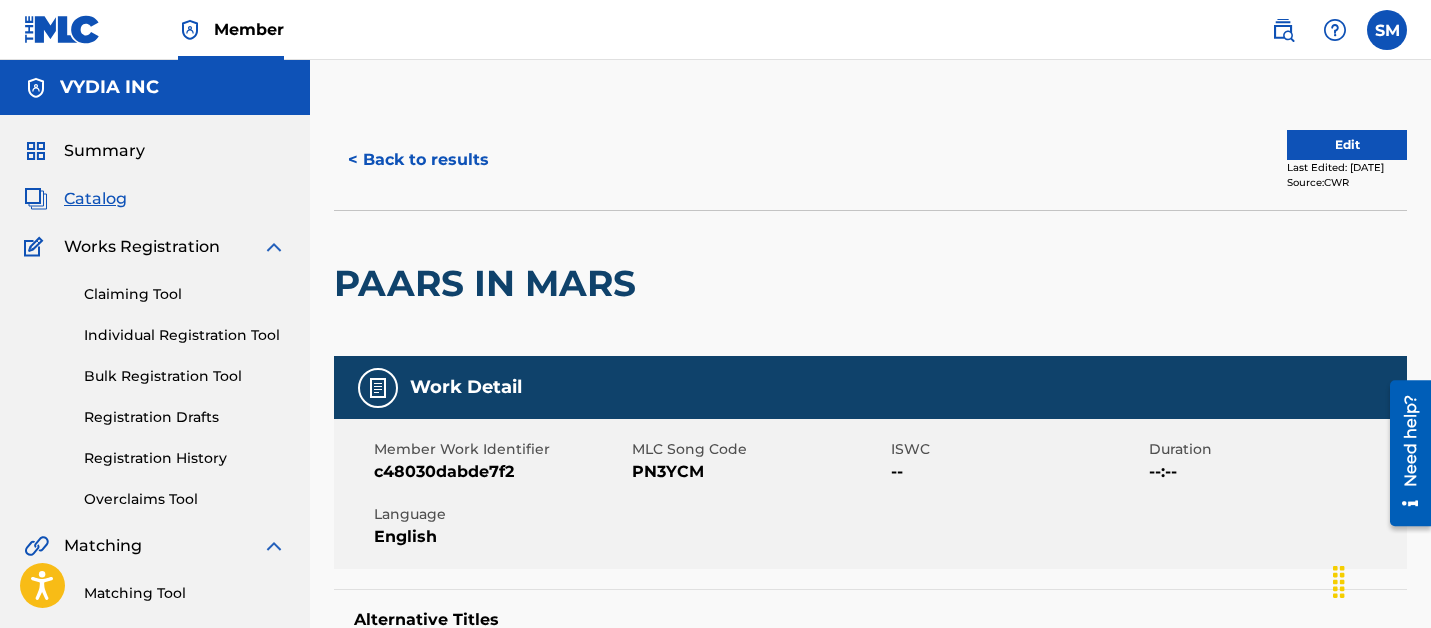click on "PN3YCM" at bounding box center [758, 472] 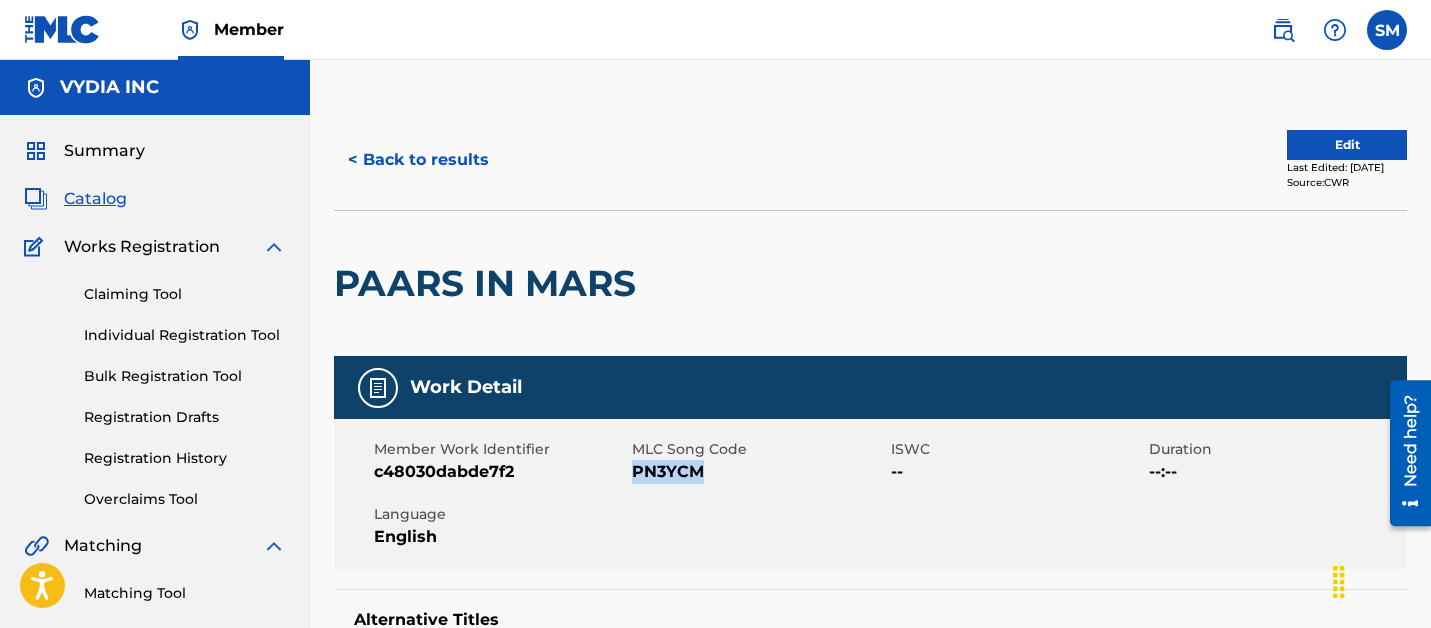 click on "PN3YCM" at bounding box center [758, 472] 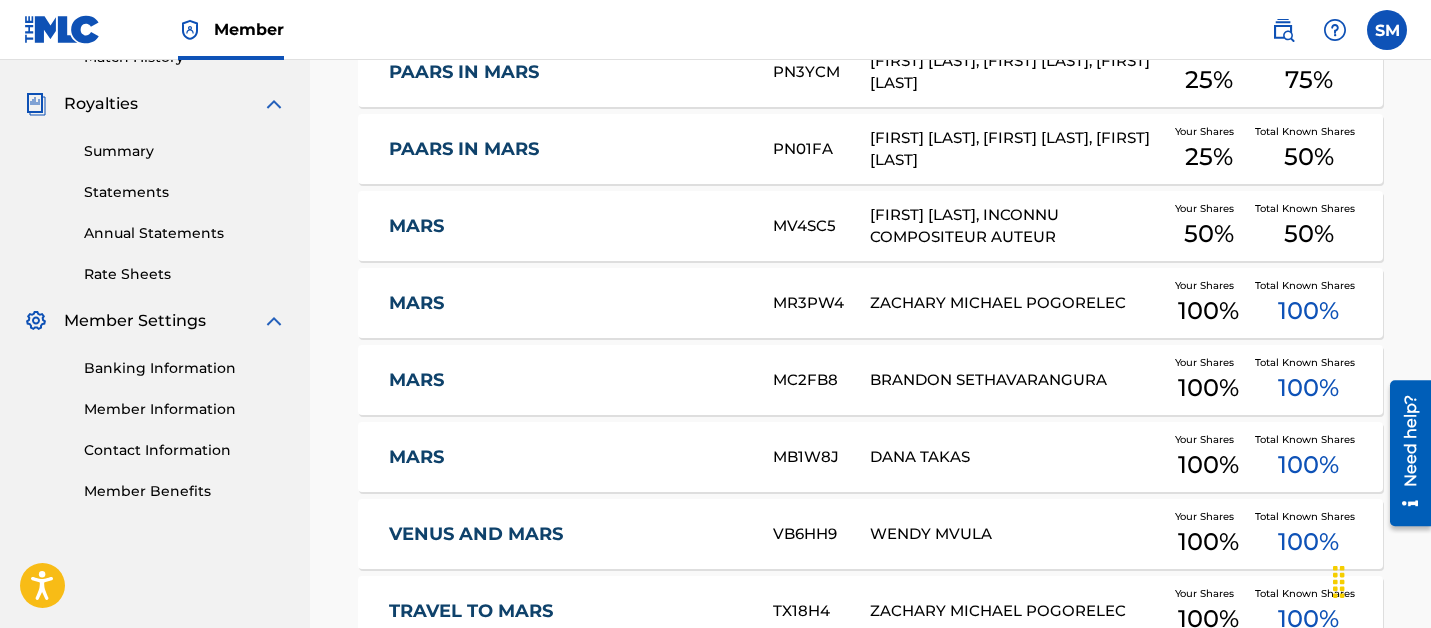 scroll, scrollTop: 574, scrollLeft: 0, axis: vertical 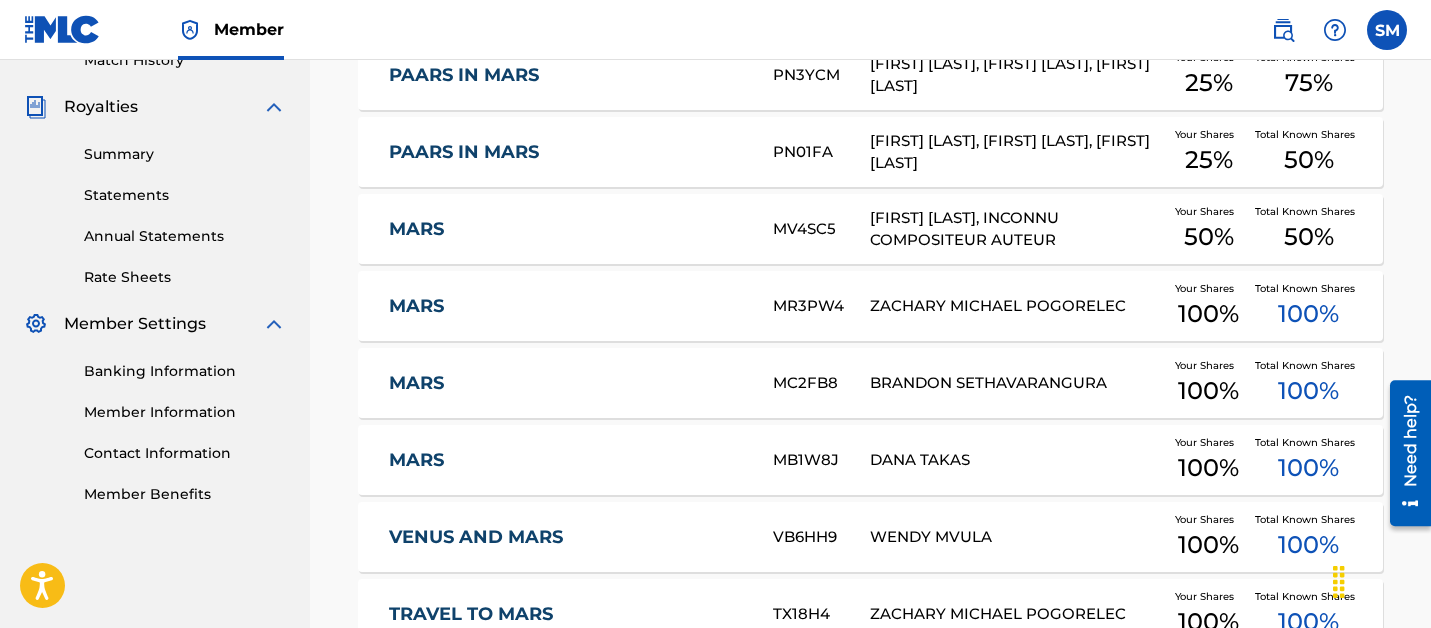 click on "PAARS IN MARS" at bounding box center [581, 75] 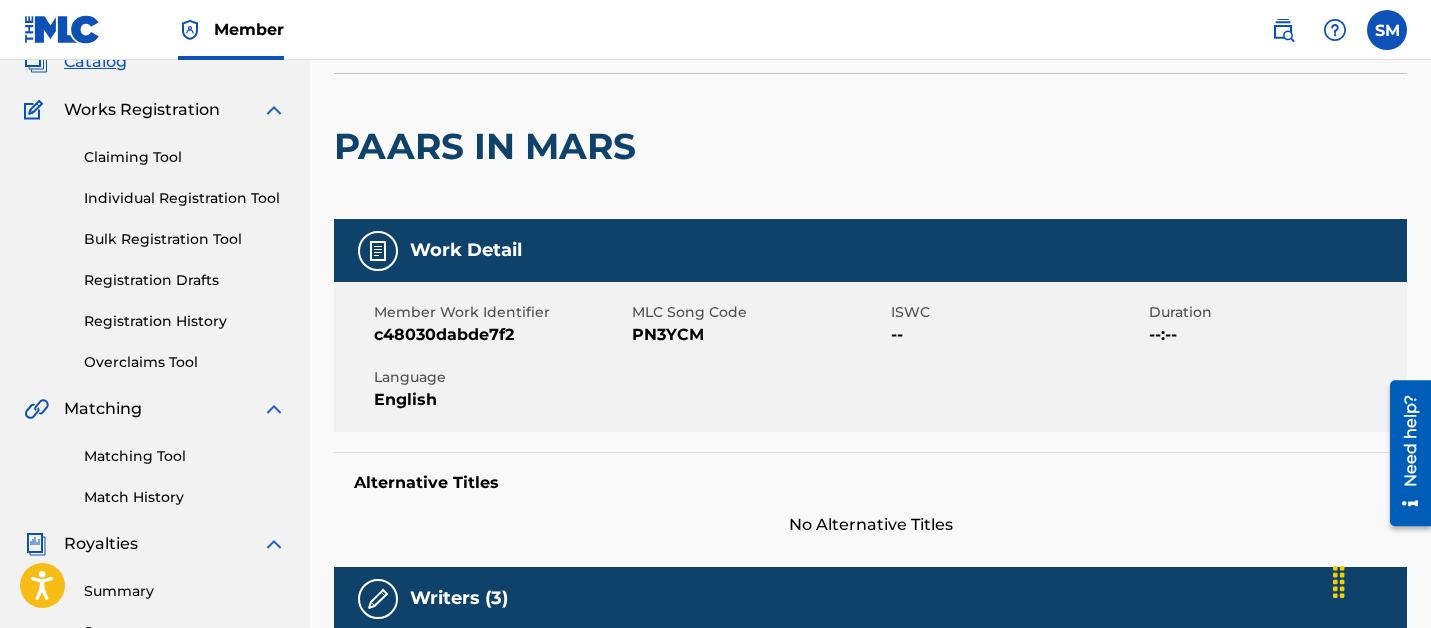 scroll, scrollTop: 0, scrollLeft: 0, axis: both 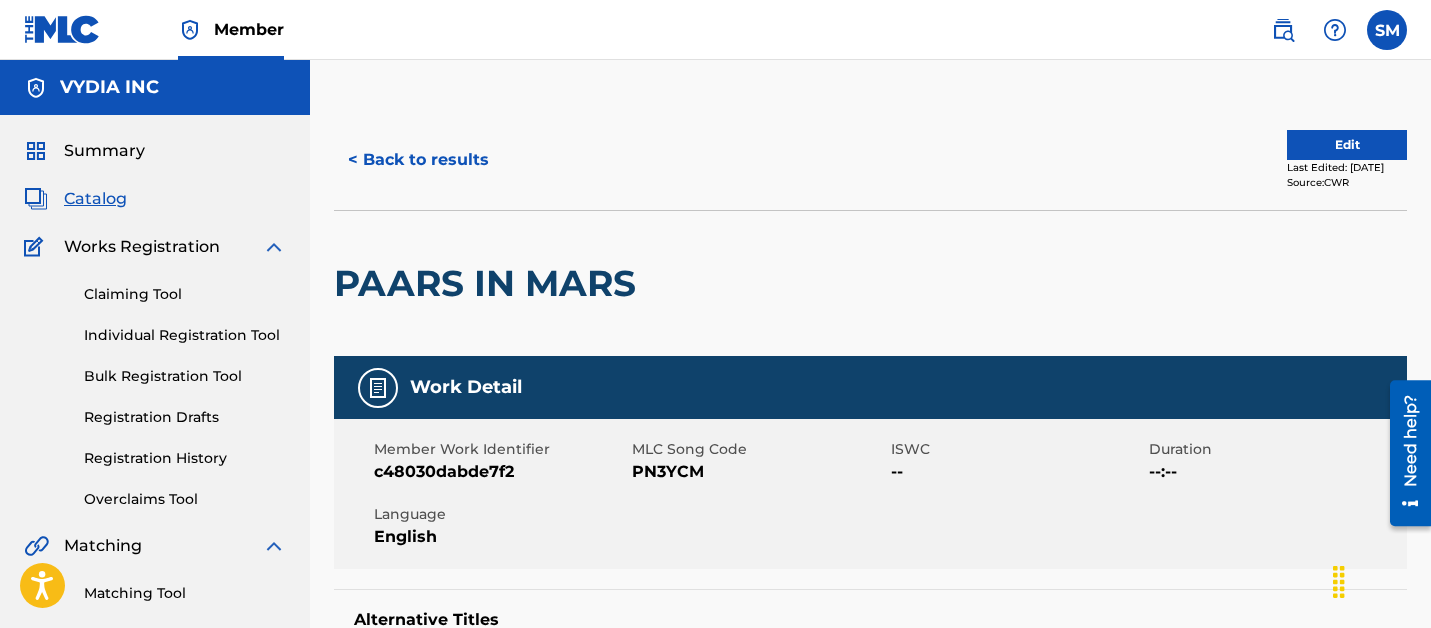click on "< Back to results" at bounding box center [418, 160] 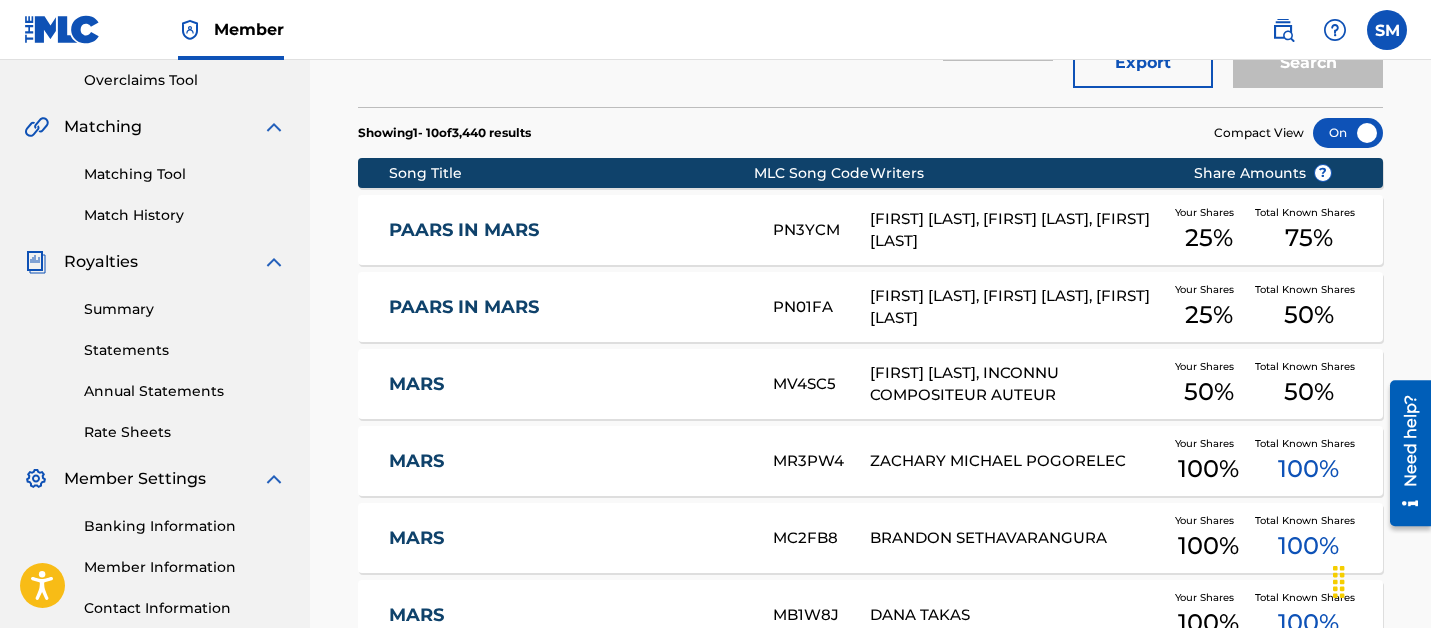 scroll, scrollTop: 420, scrollLeft: 0, axis: vertical 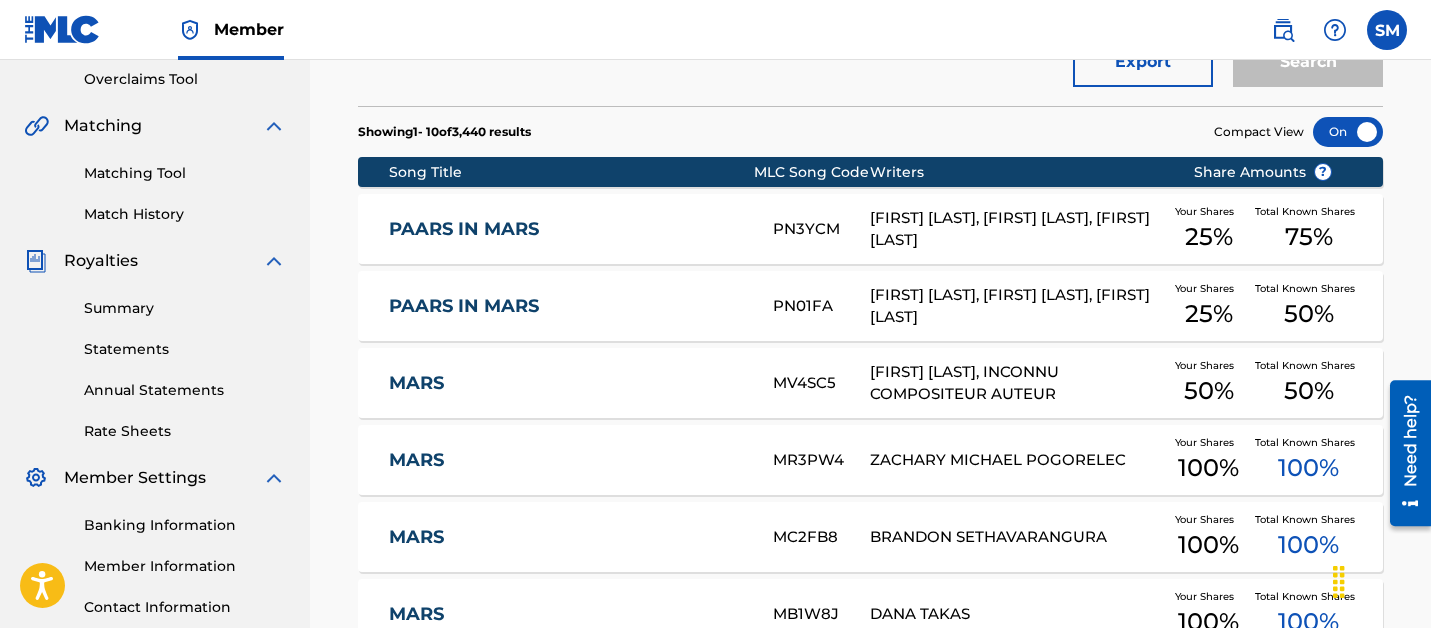click on "PAARS IN MARS PN01FA [FIRST] [LAST], [FIRST] [LAST], [FIRST] [LAST] Your Shares 25 % Total Known Shares 50 %" at bounding box center [870, 306] 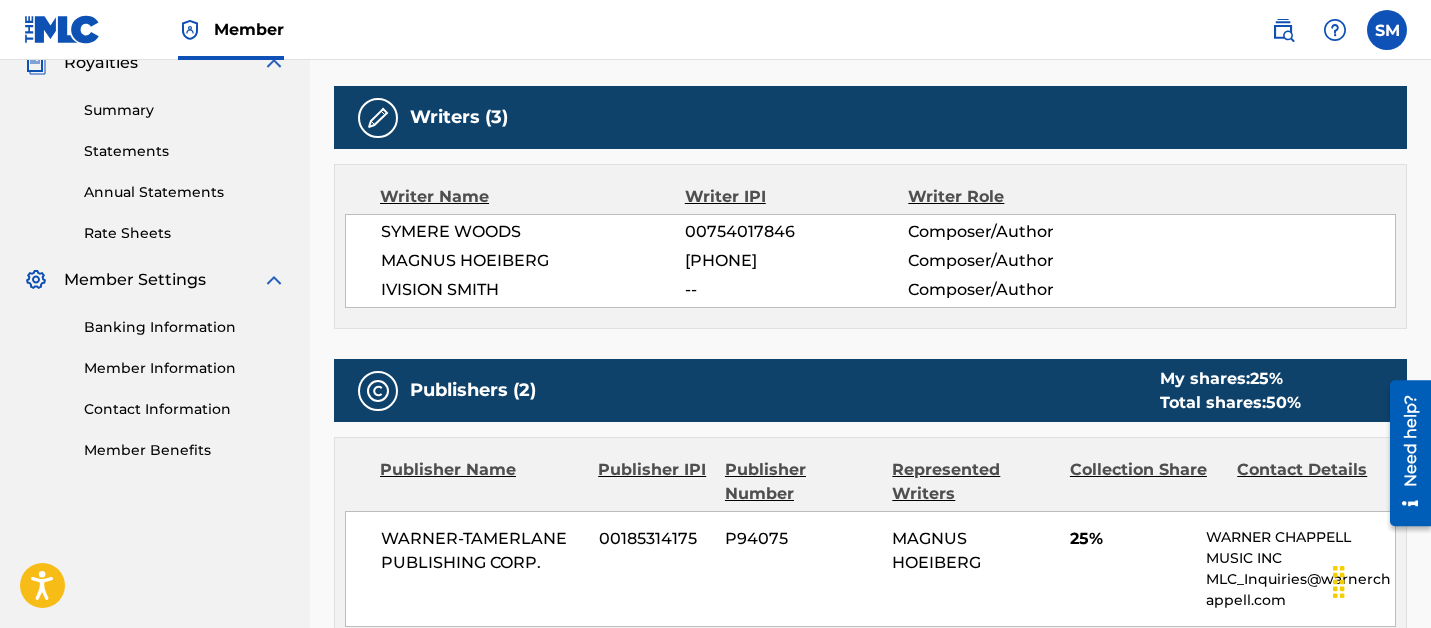 scroll, scrollTop: 0, scrollLeft: 0, axis: both 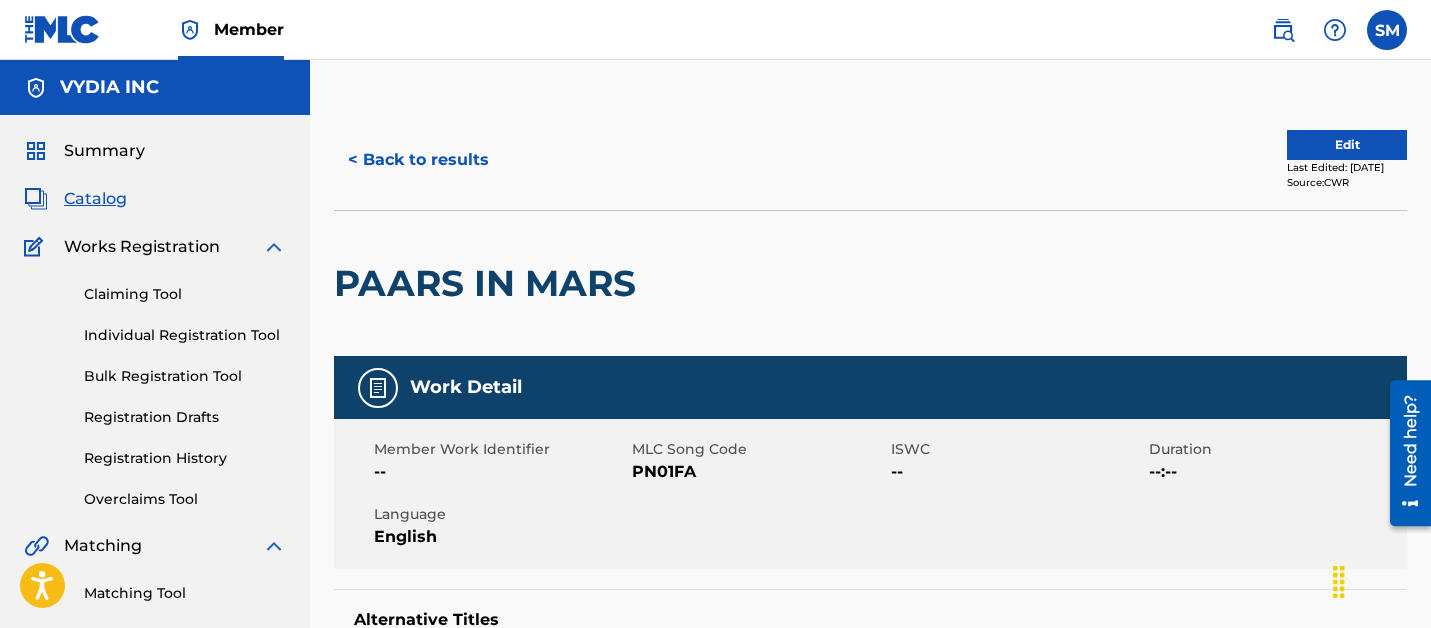 click on "PN01FA" at bounding box center (758, 472) 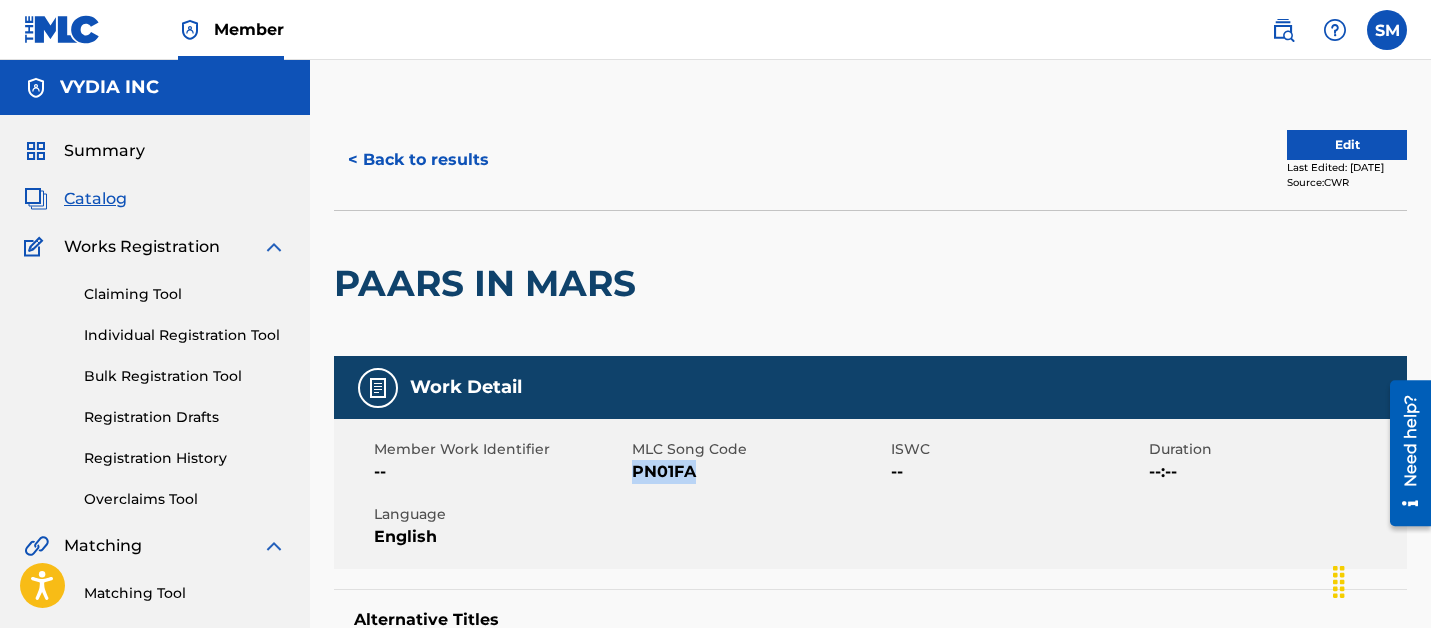 click on "PN01FA" at bounding box center [758, 472] 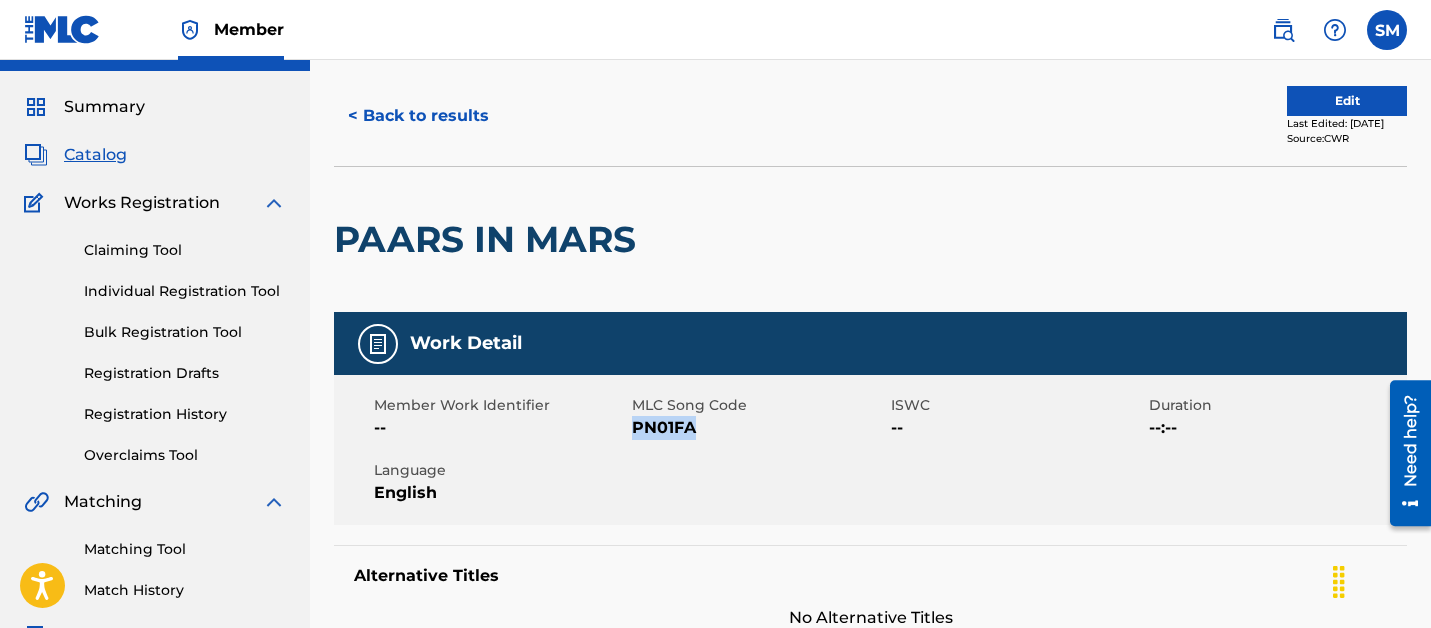 scroll, scrollTop: 0, scrollLeft: 0, axis: both 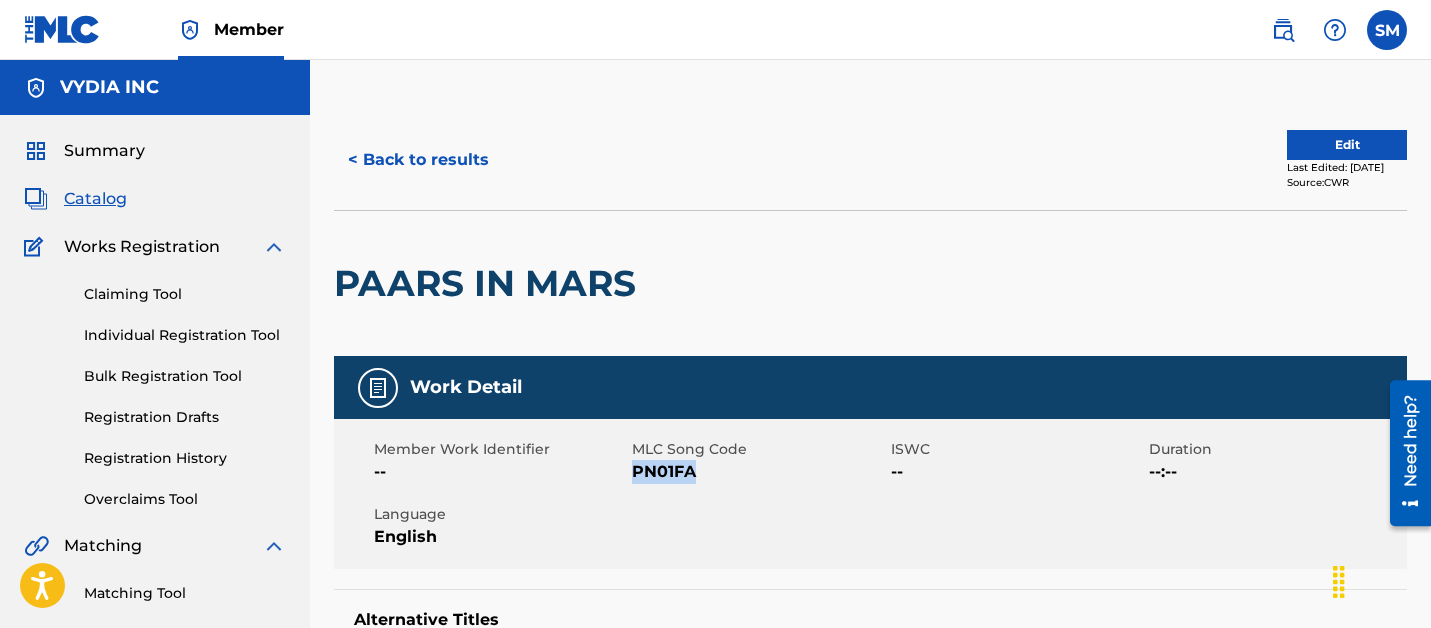 click on "< Back to results" at bounding box center [418, 160] 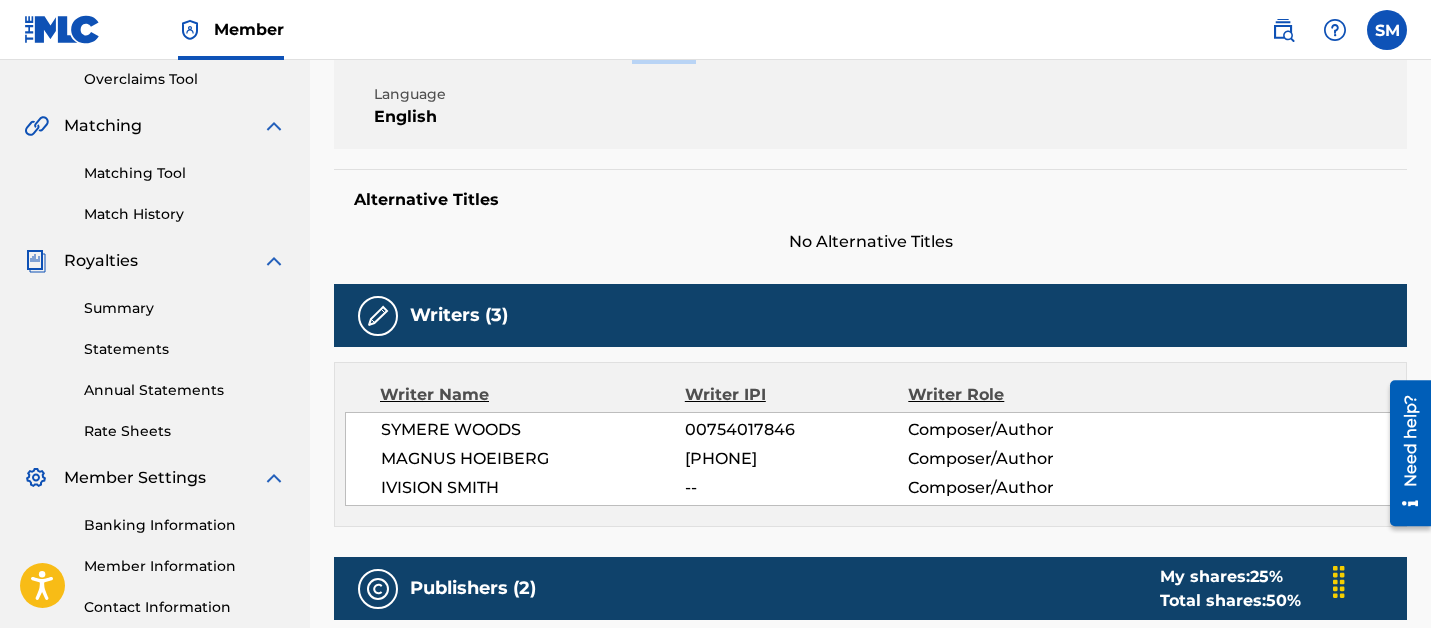 scroll, scrollTop: 418, scrollLeft: 0, axis: vertical 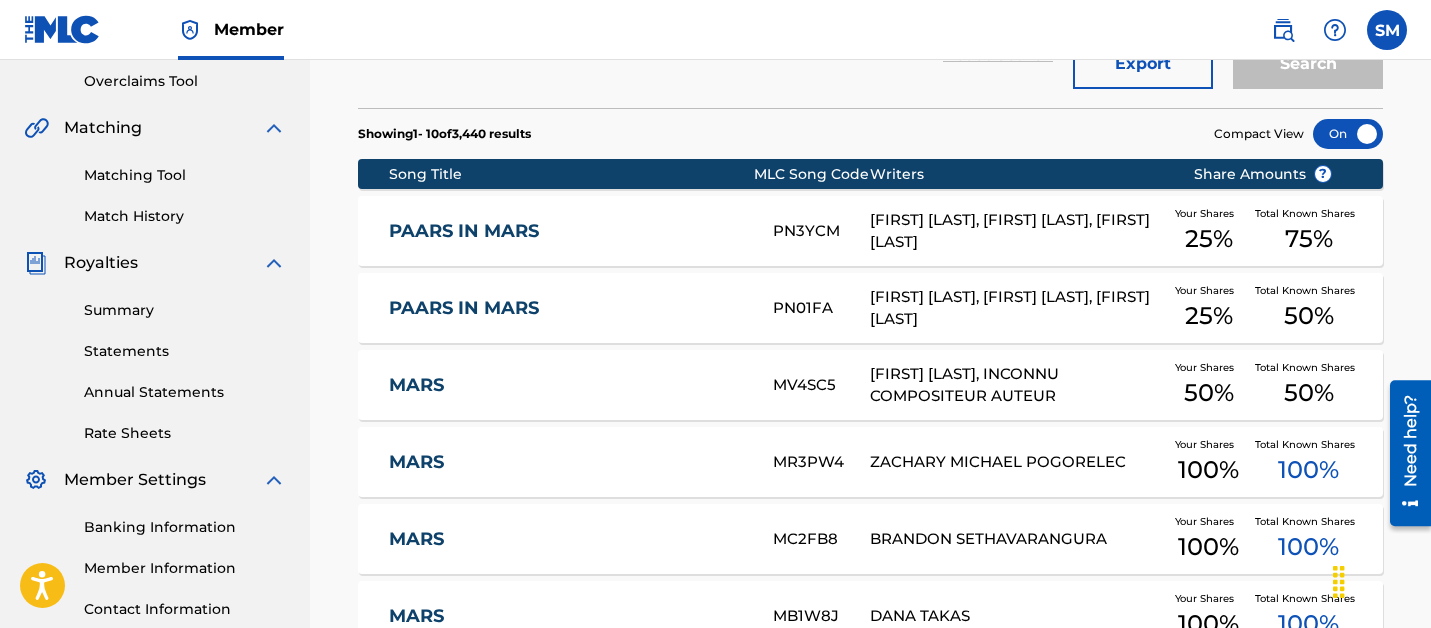 click on "PAARS IN MARS" at bounding box center (567, 231) 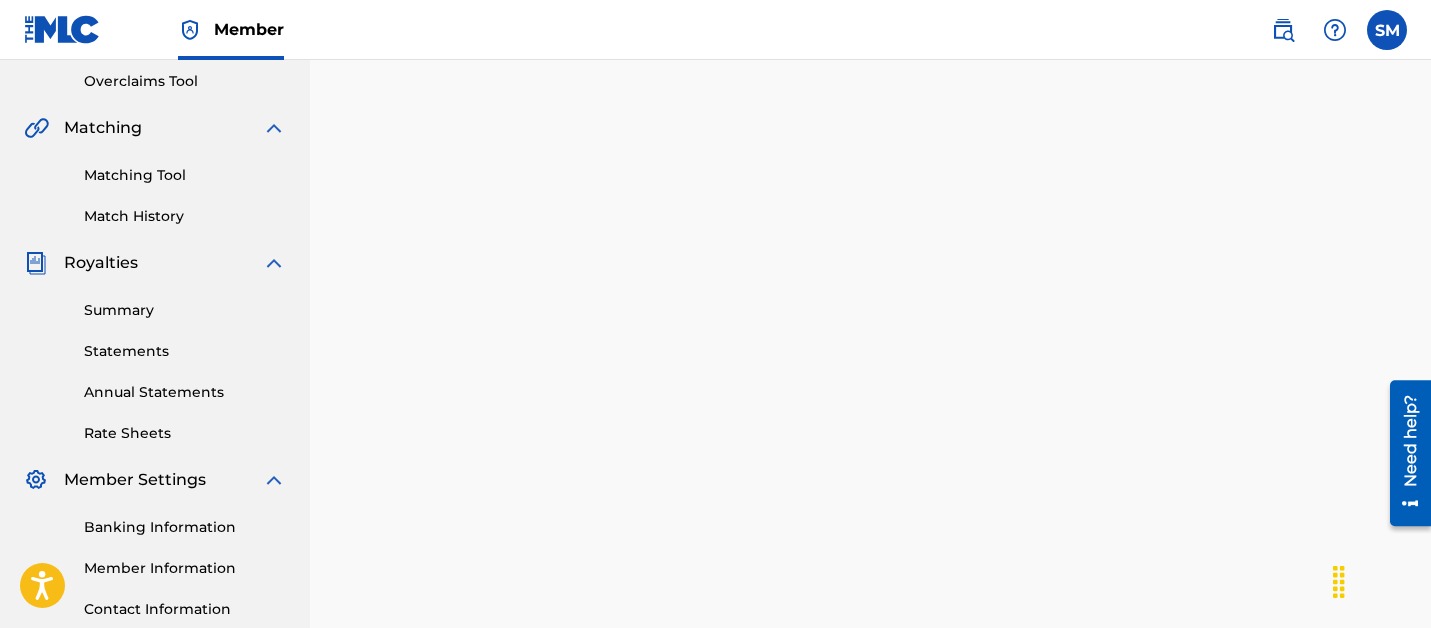 scroll, scrollTop: 0, scrollLeft: 0, axis: both 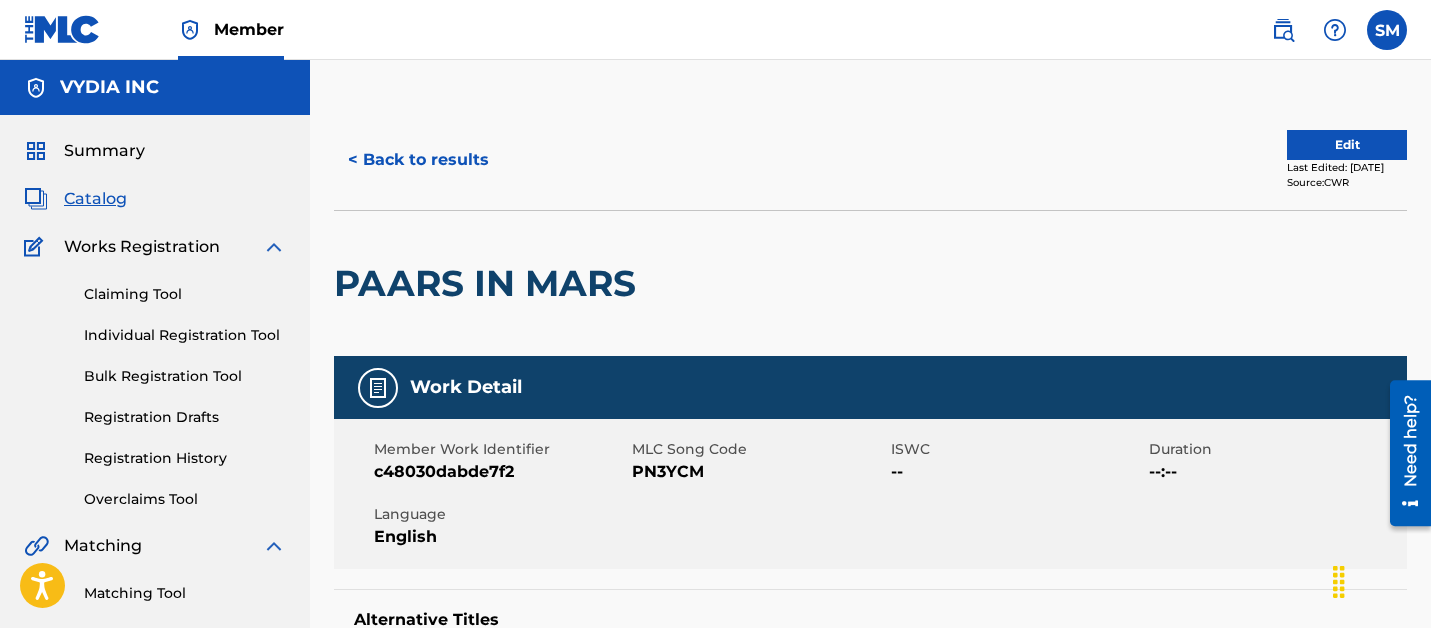 click on "c48030dabde7f2" at bounding box center (500, 472) 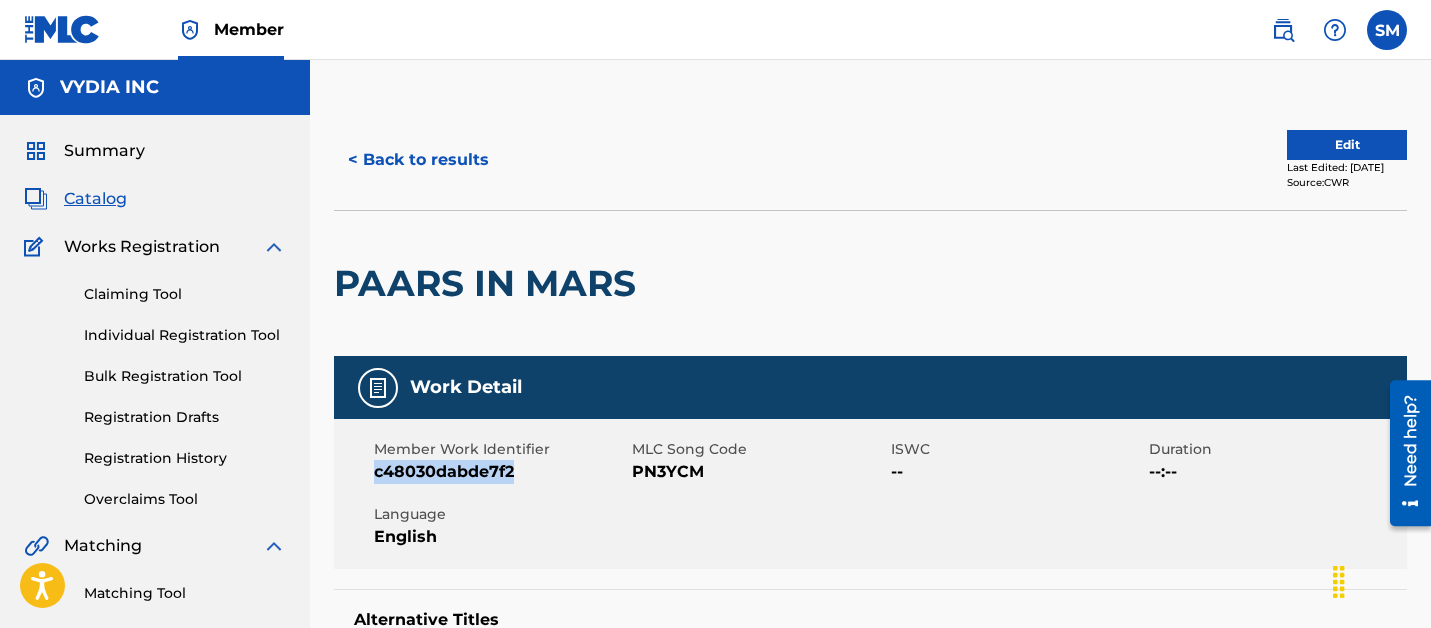 click on "c48030dabde7f2" at bounding box center (500, 472) 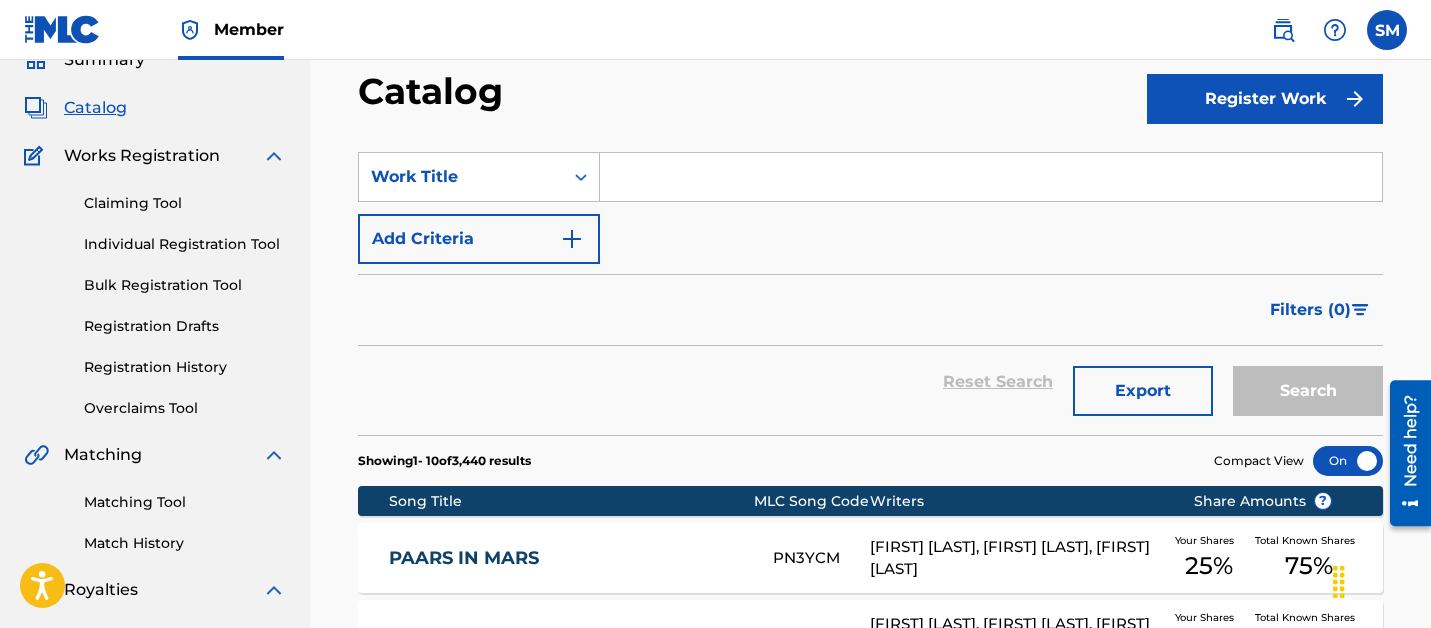 scroll, scrollTop: 26, scrollLeft: 0, axis: vertical 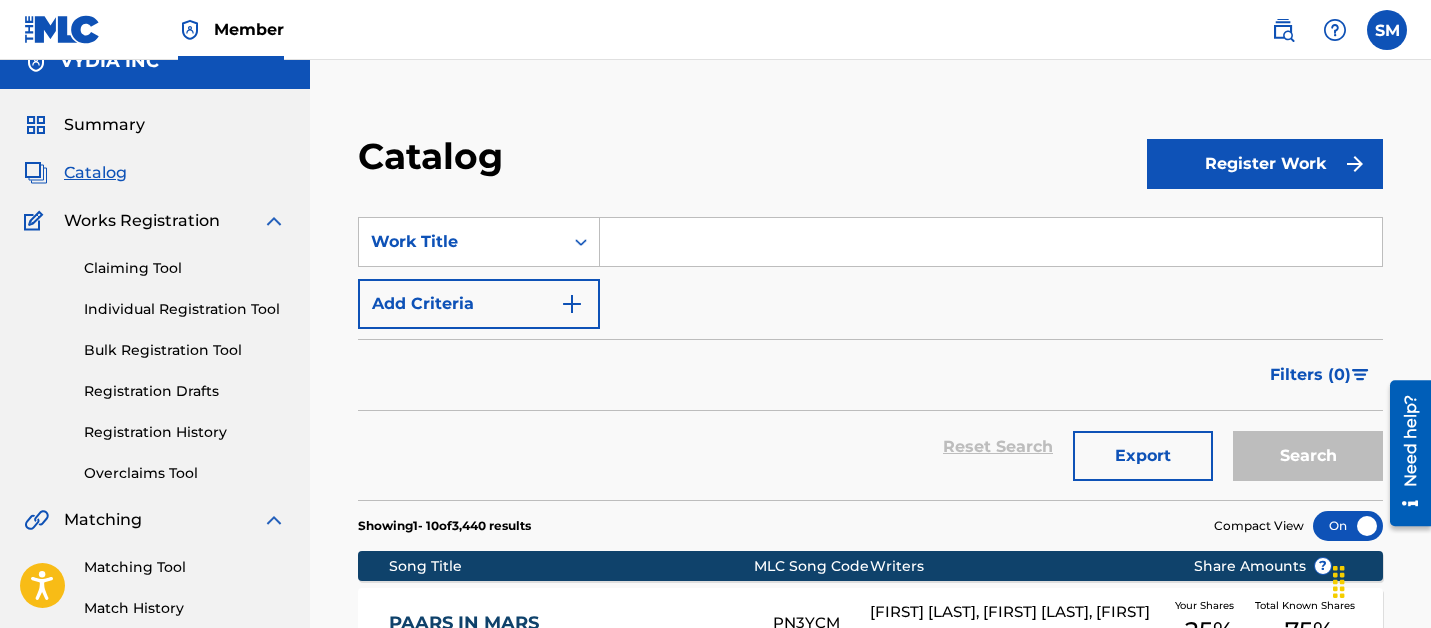 click at bounding box center [991, 242] 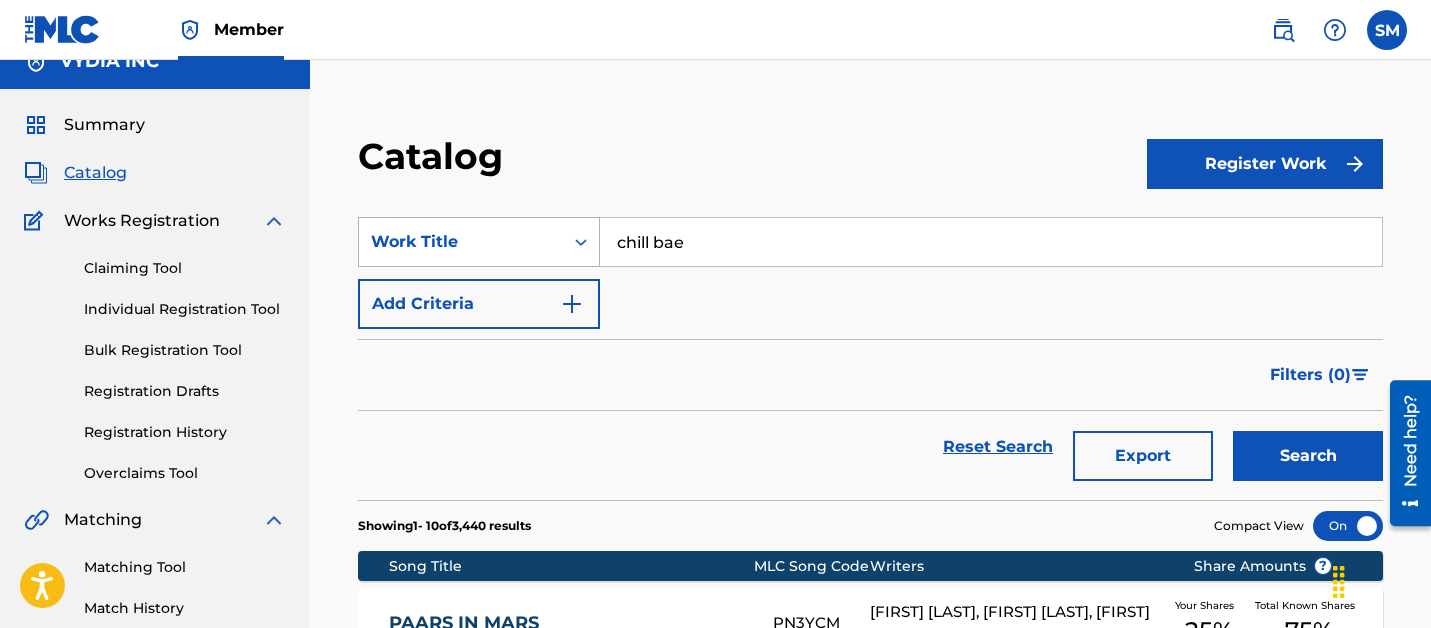 type on "chill bae" 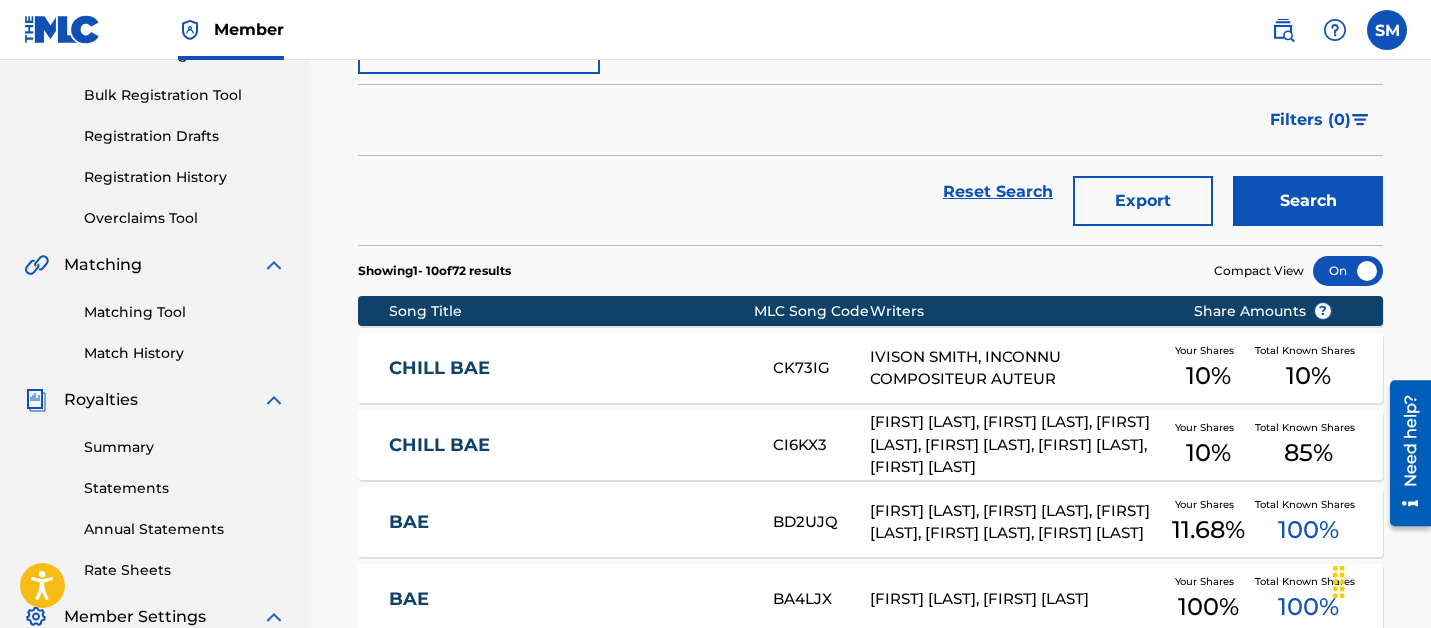 scroll, scrollTop: 290, scrollLeft: 0, axis: vertical 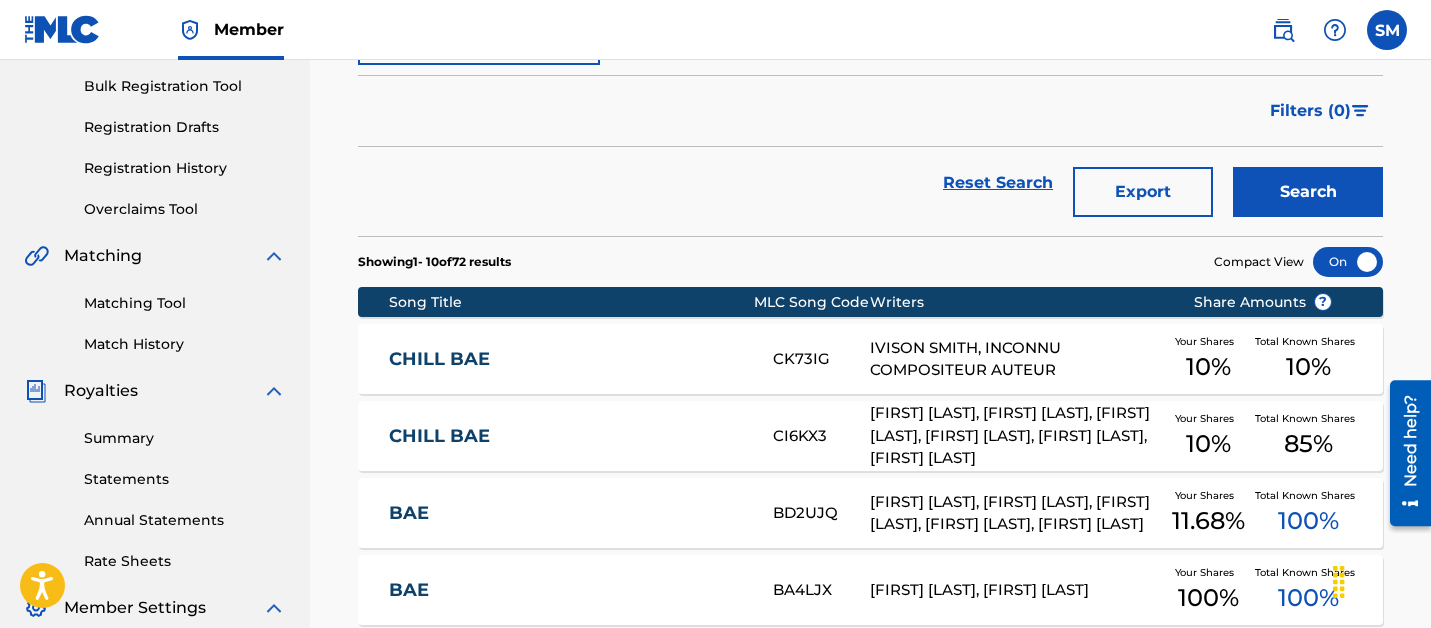 click on "CHILL BAE" at bounding box center [567, 436] 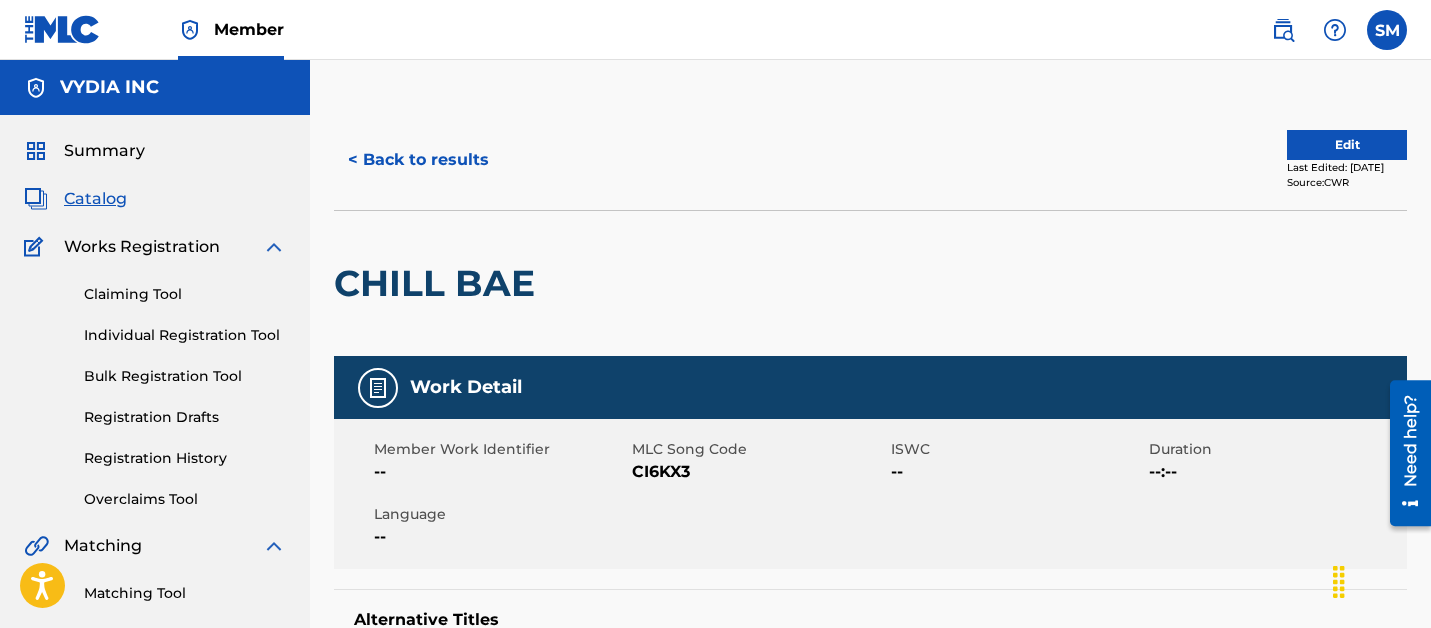 click on "< Back to results" at bounding box center (418, 160) 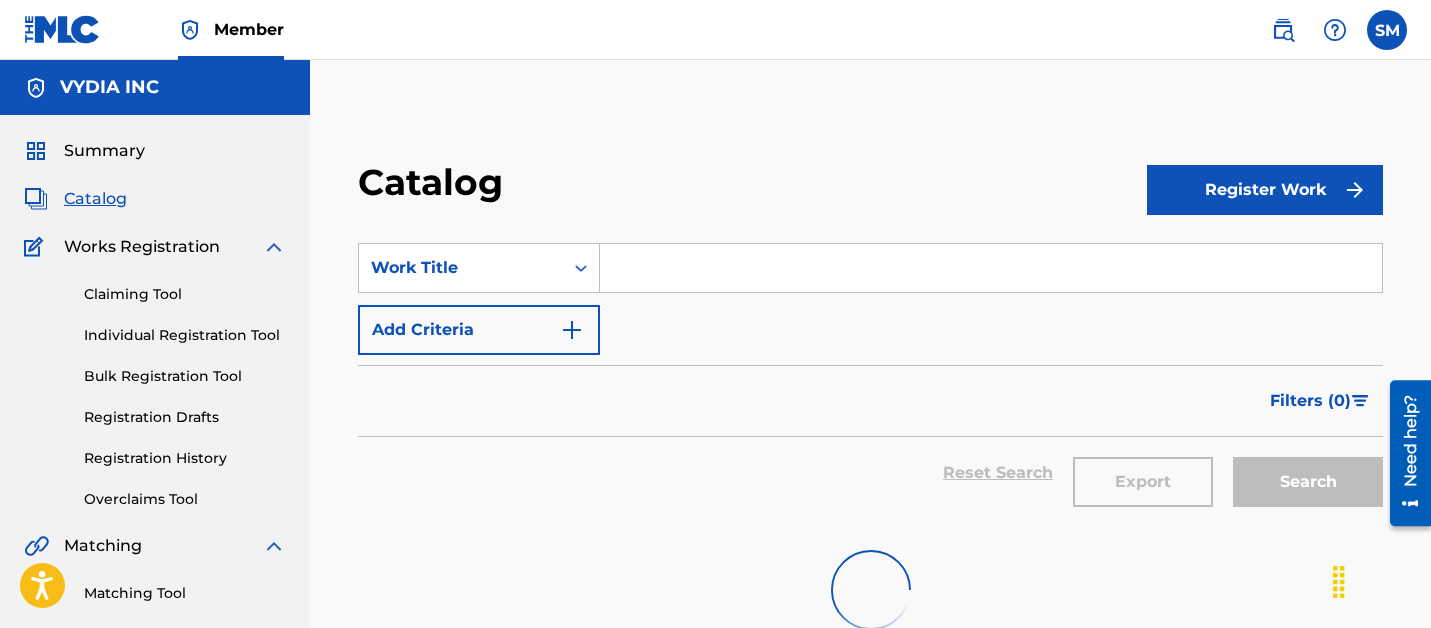 scroll, scrollTop: 290, scrollLeft: 0, axis: vertical 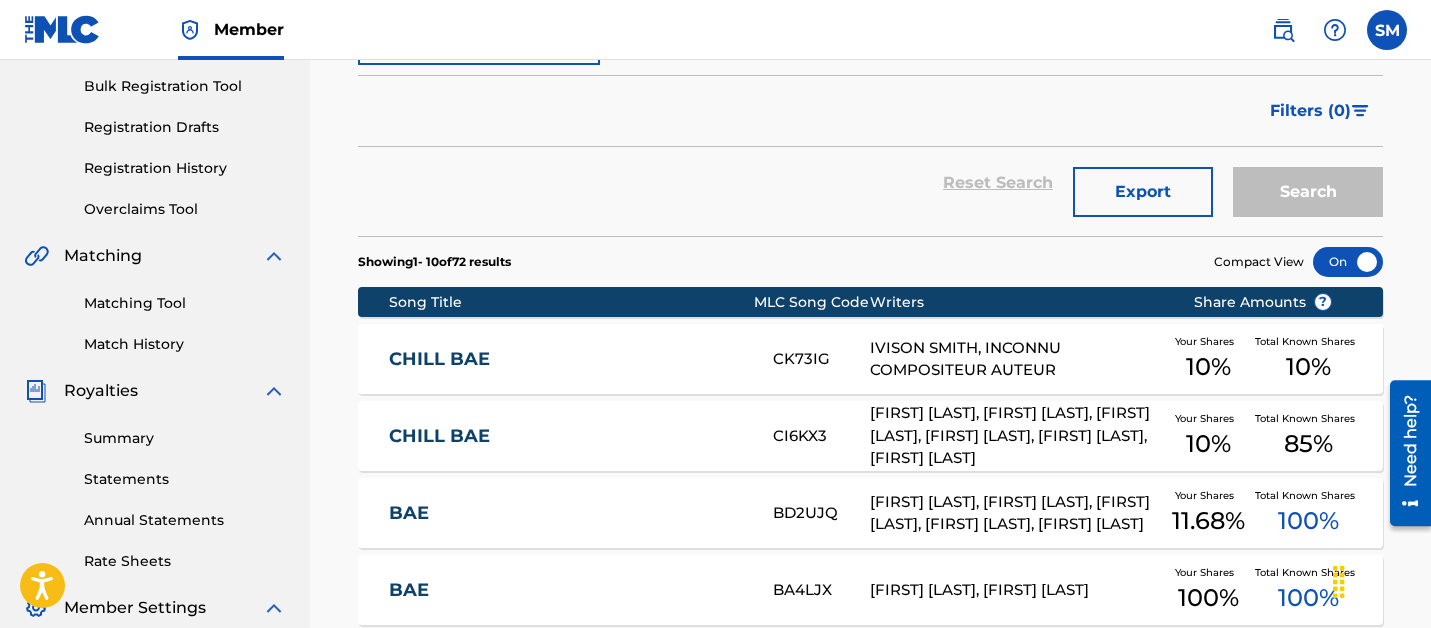 click on "CHILL BAE" at bounding box center [567, 359] 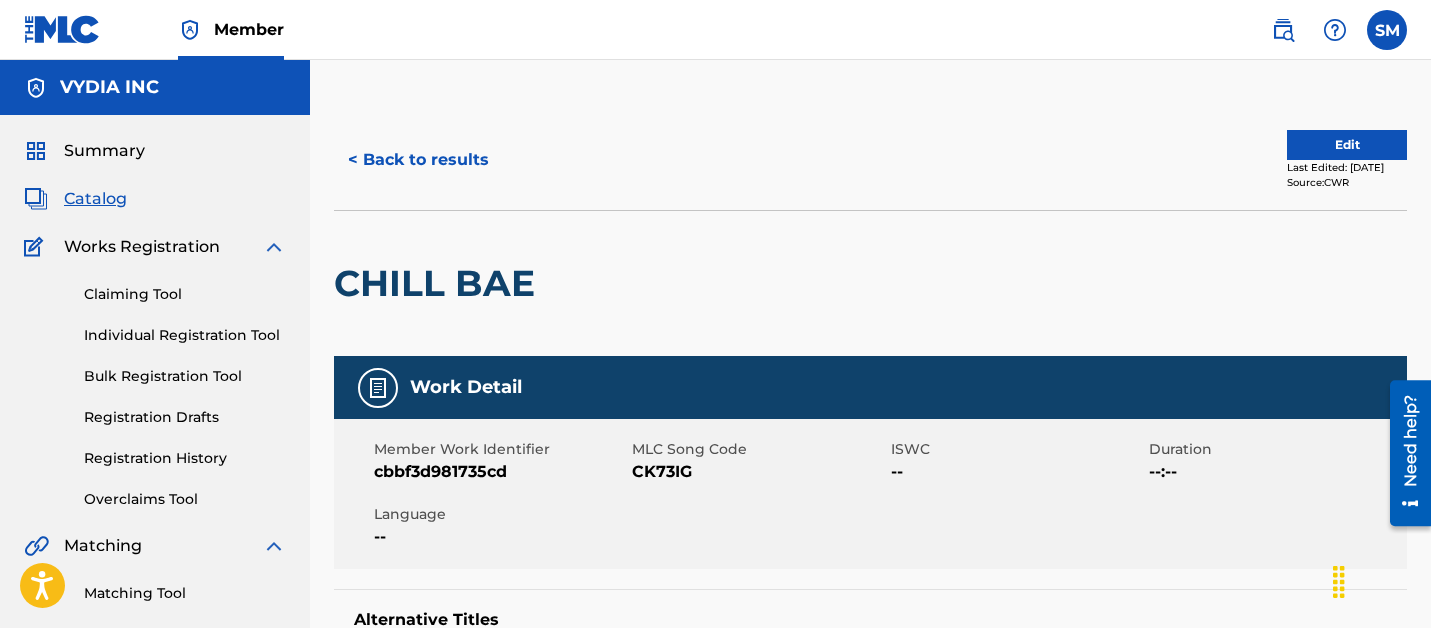 click on "cbbf3d981735cd" at bounding box center (500, 472) 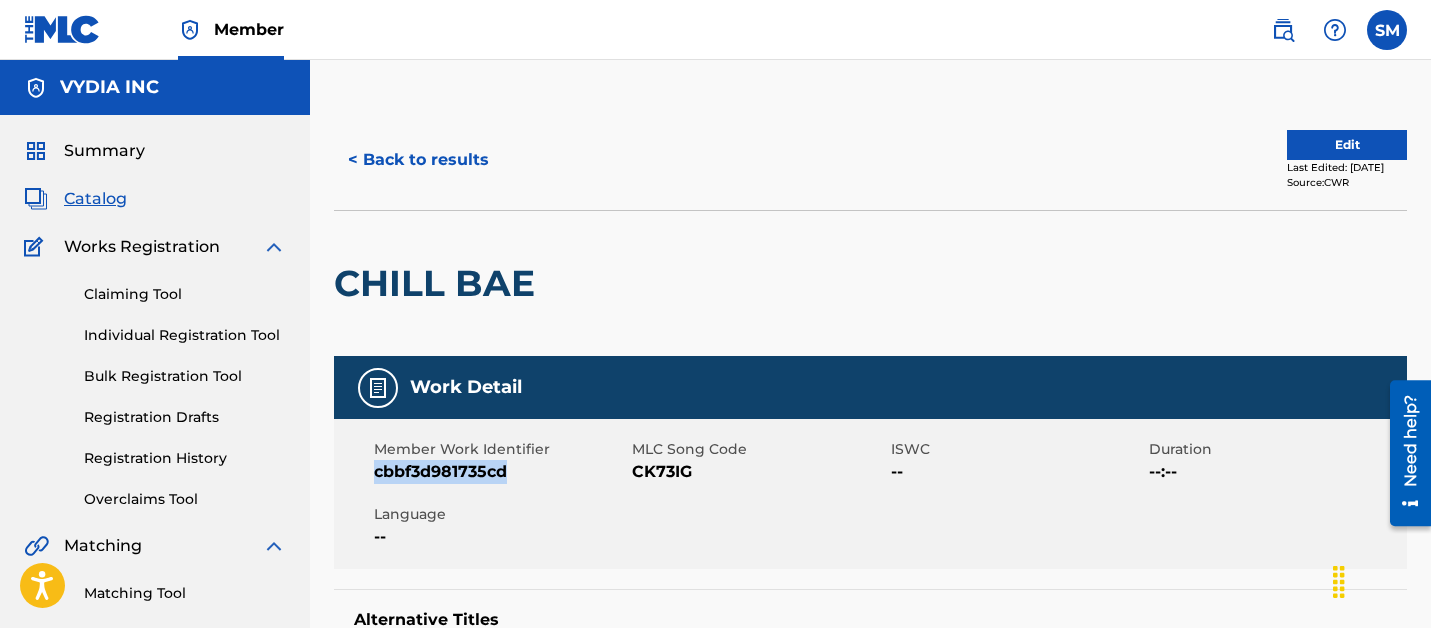 click on "cbbf3d981735cd" at bounding box center (500, 472) 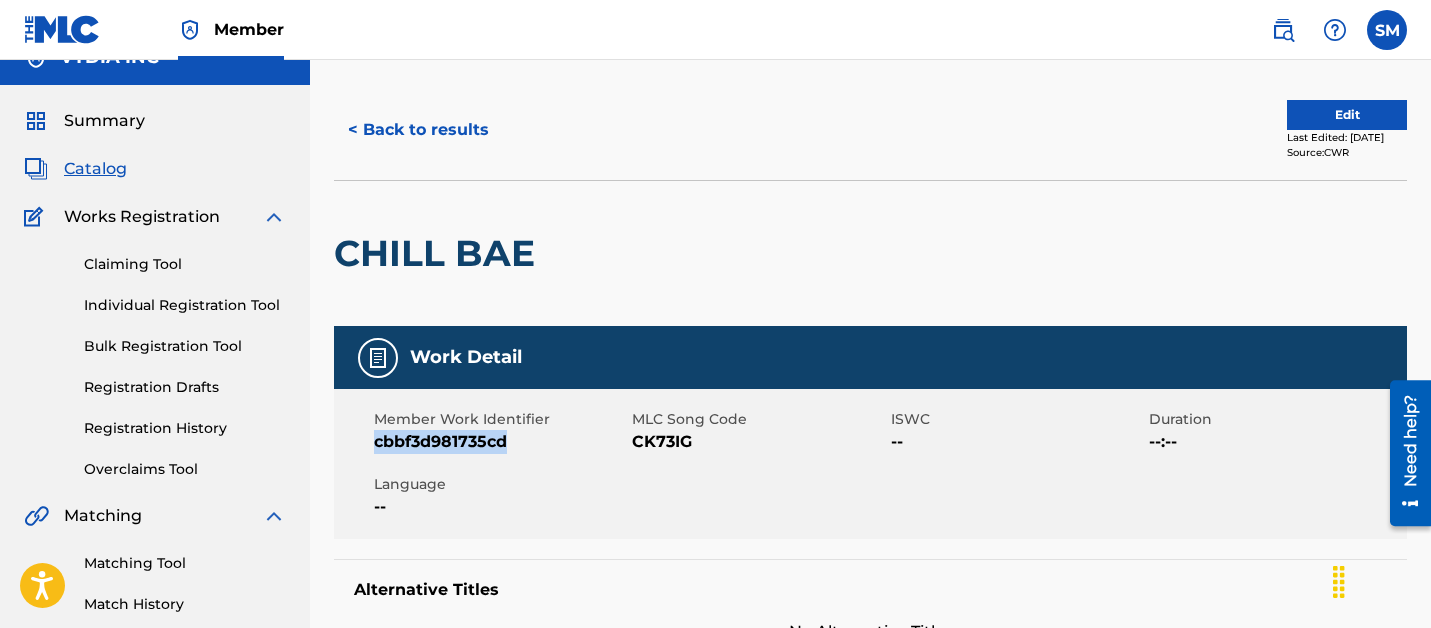 scroll, scrollTop: 0, scrollLeft: 0, axis: both 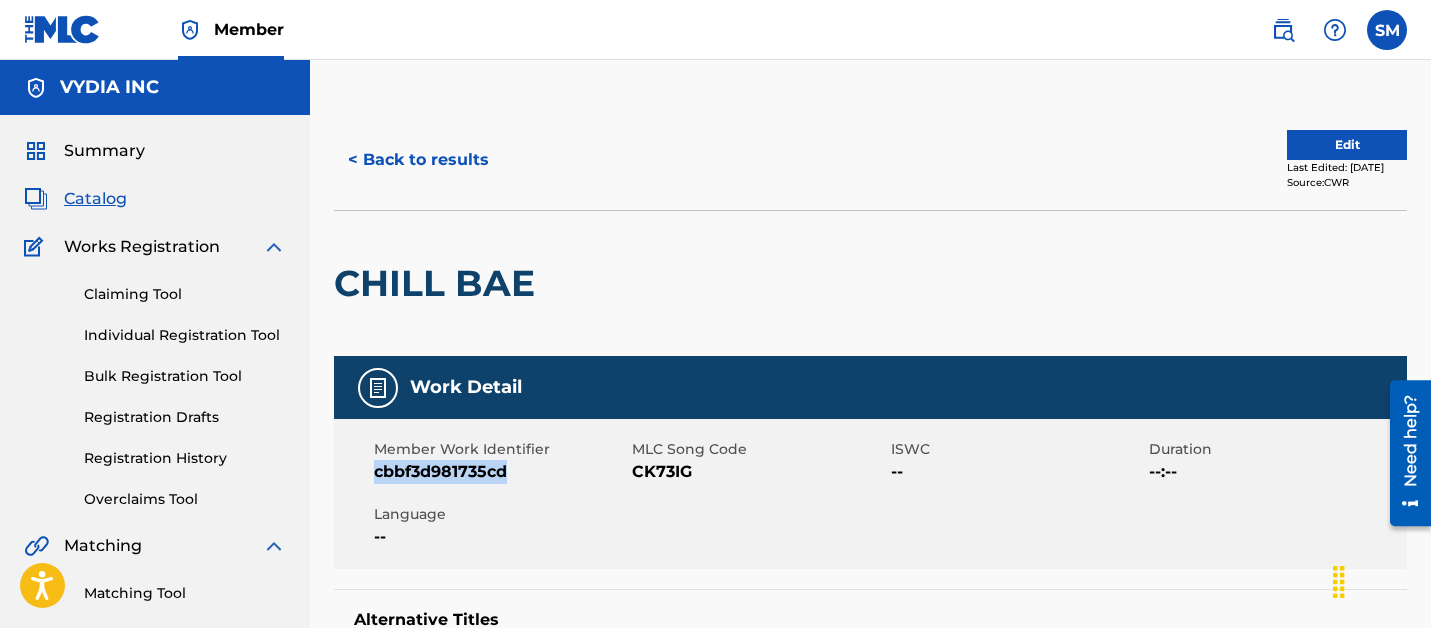 click on "< Back to results" at bounding box center (418, 160) 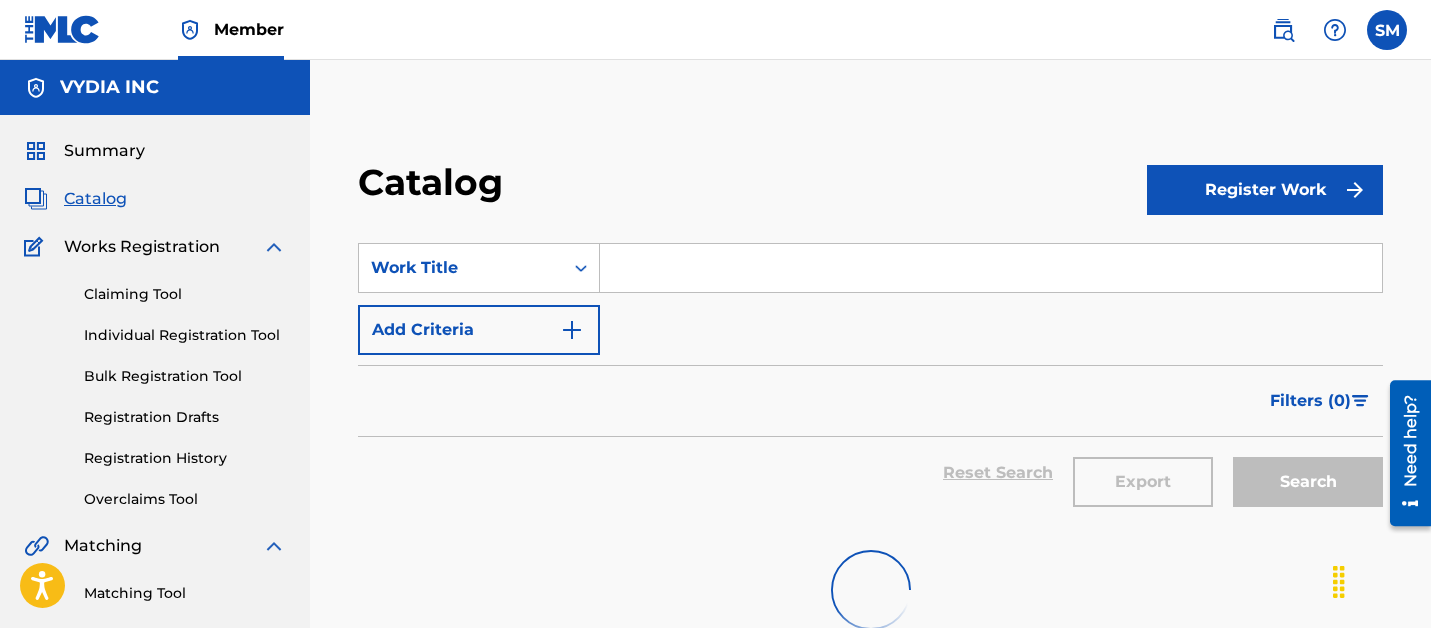 scroll, scrollTop: 289, scrollLeft: 0, axis: vertical 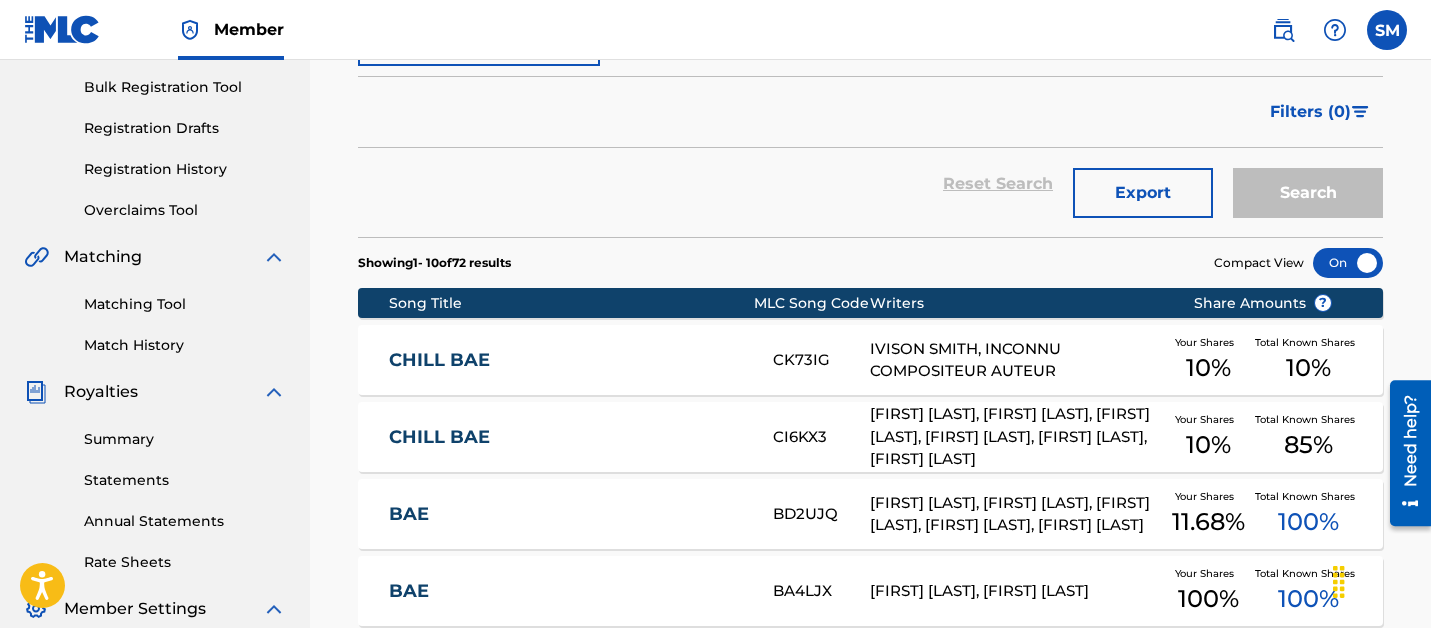 click on "CHILL BAE CI6KX3 [FIRST] [LAST], [FIRST] [LAST], [FIRST] [LAST], [FIRST] [LAST], [FIRST] [LAST], [FIRST] [LAST] Your Shares 10 % Total Known Shares 85 %" at bounding box center (870, 437) 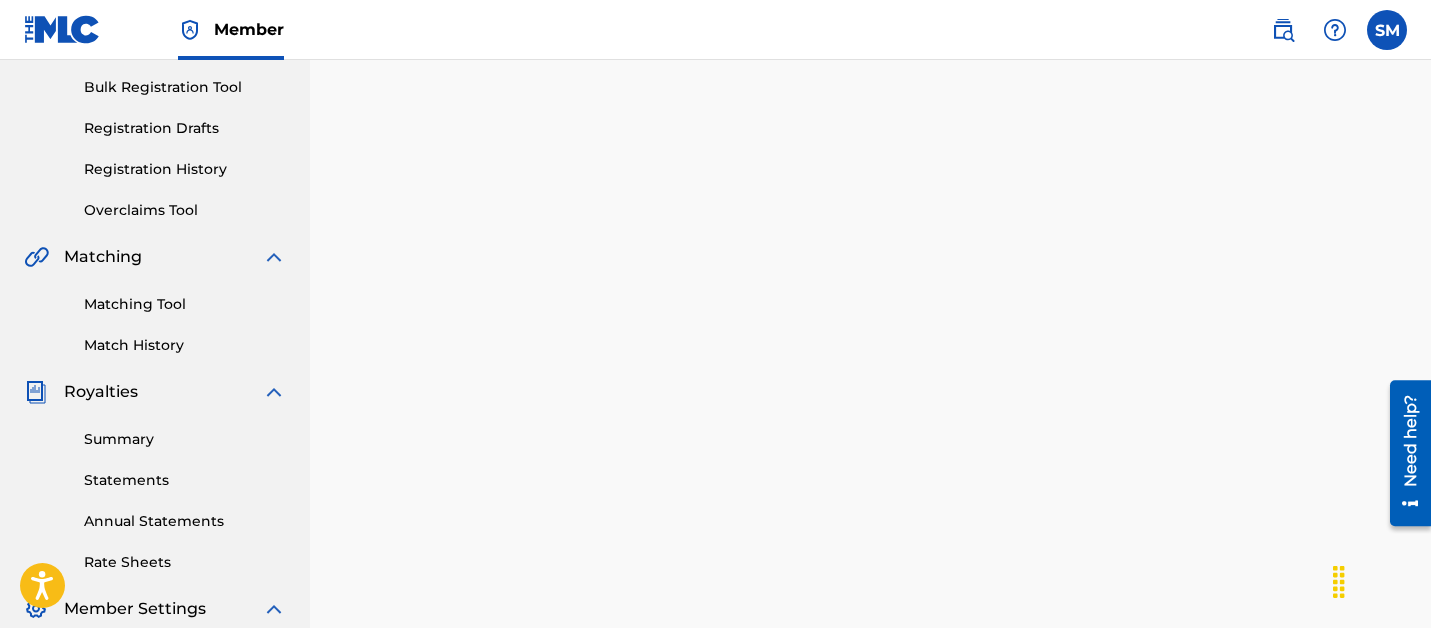 scroll, scrollTop: 0, scrollLeft: 0, axis: both 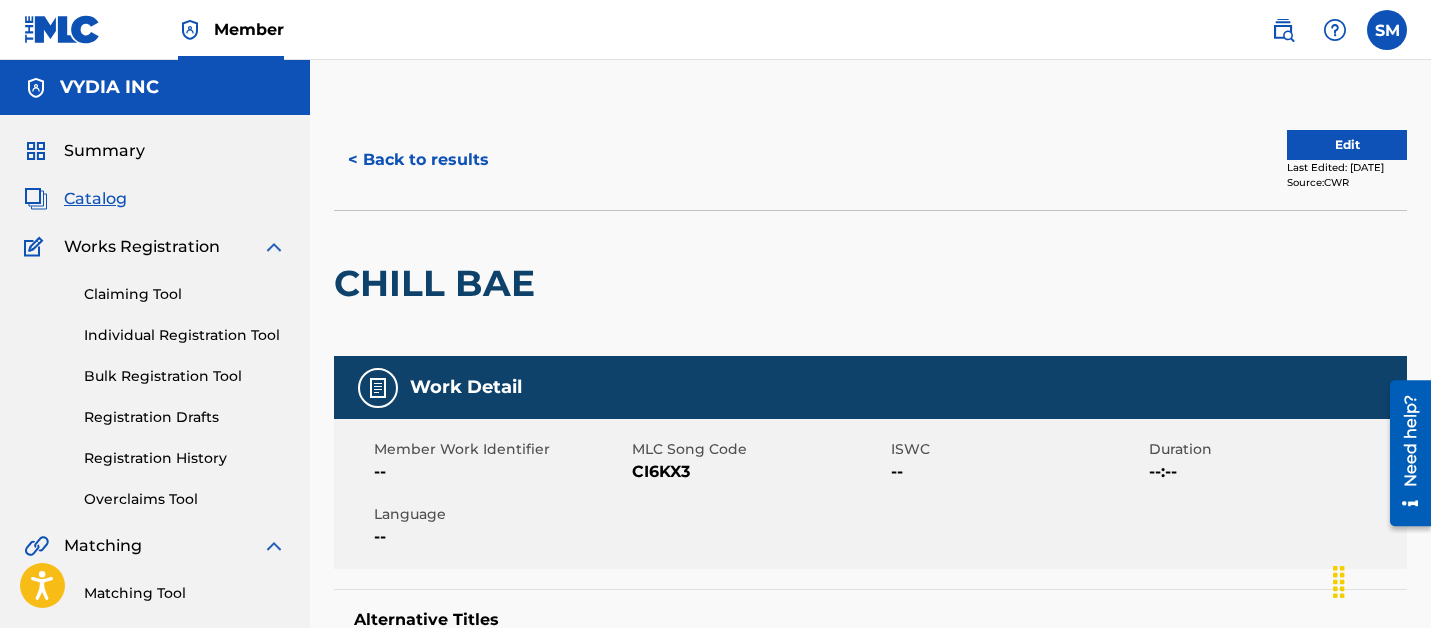 click on "< Back to results" at bounding box center [418, 160] 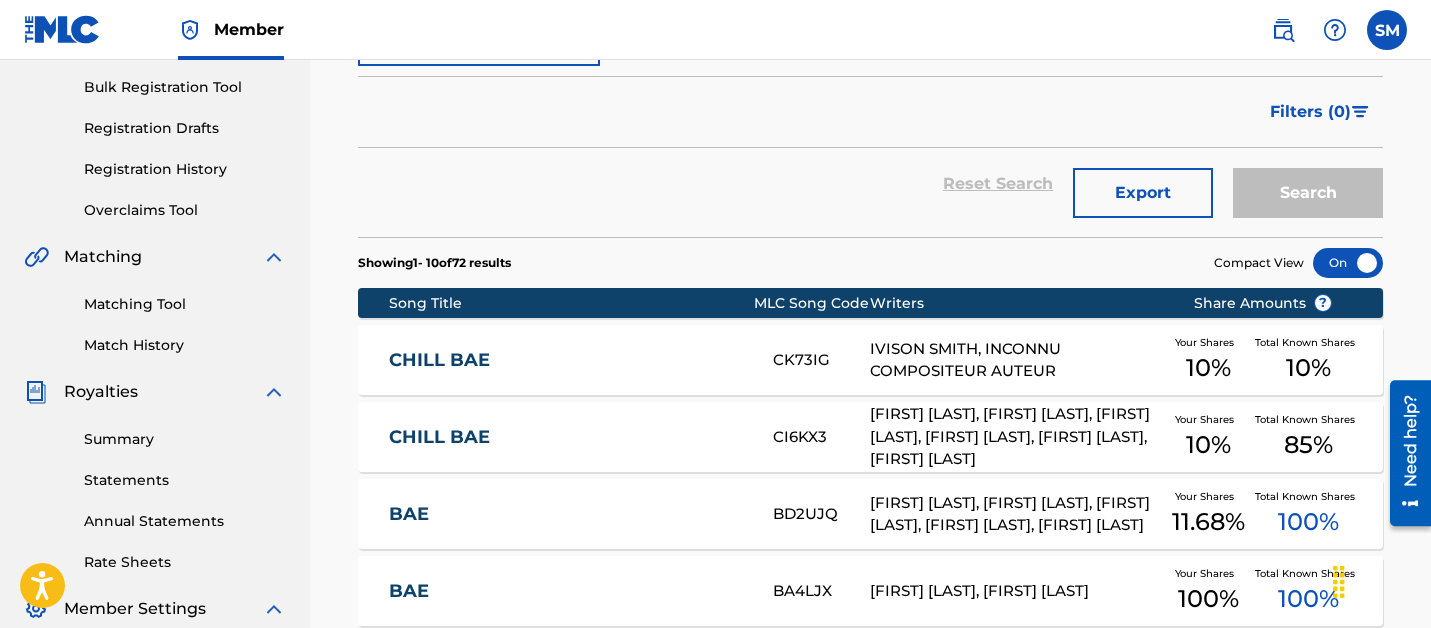 scroll, scrollTop: 0, scrollLeft: 0, axis: both 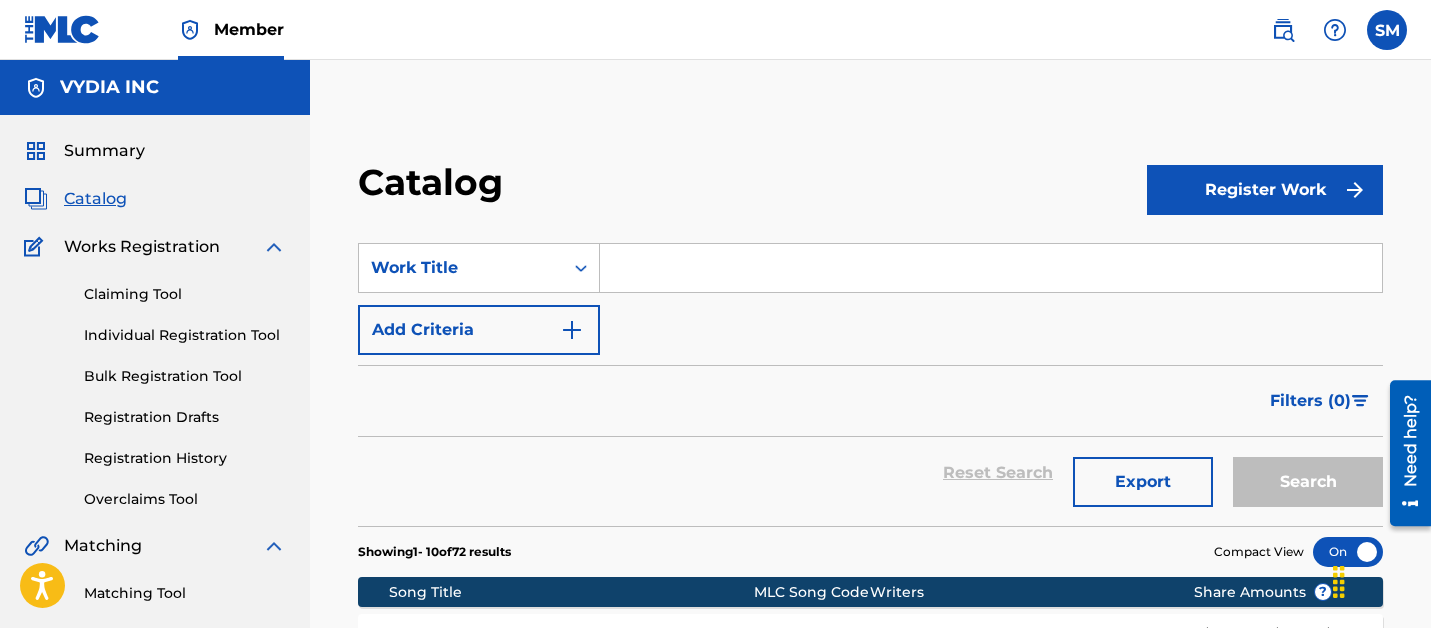 click at bounding box center [991, 268] 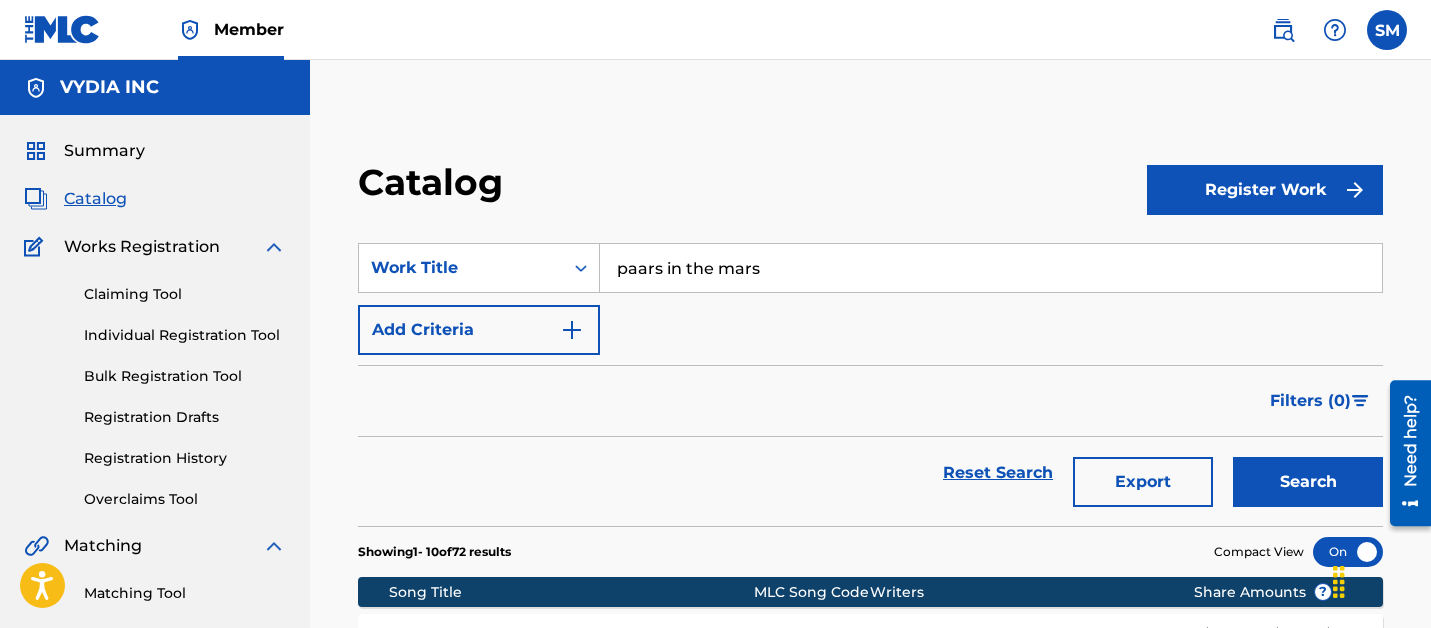 type on "paars in the mars" 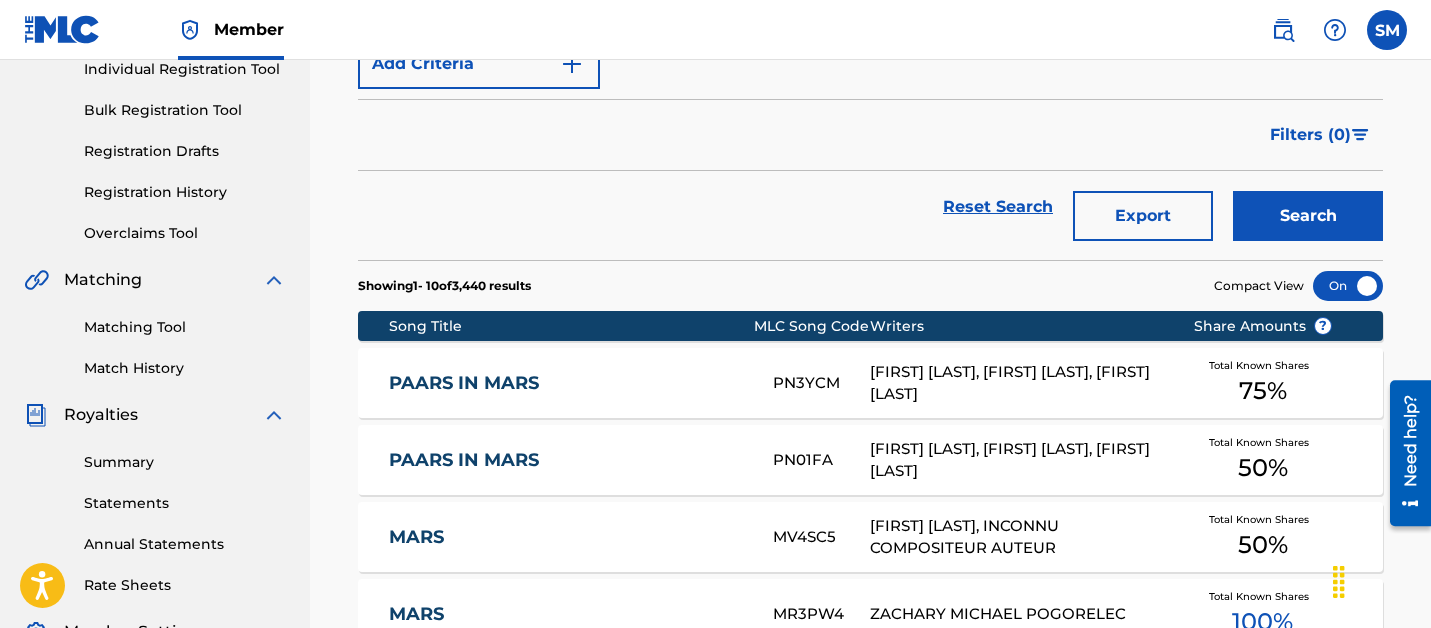 scroll, scrollTop: 431, scrollLeft: 0, axis: vertical 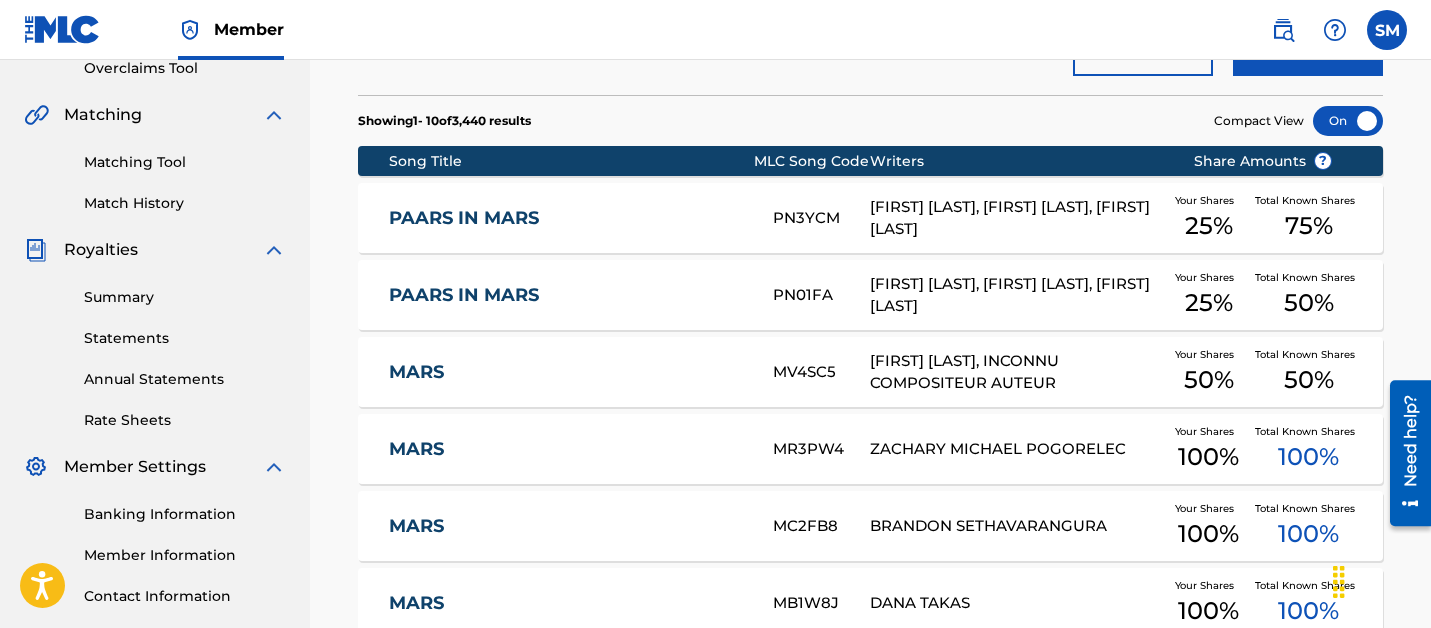 click on "[FIRST] [LAST], [FIRST] [LAST], [FIRST] [LAST]" at bounding box center (1016, 218) 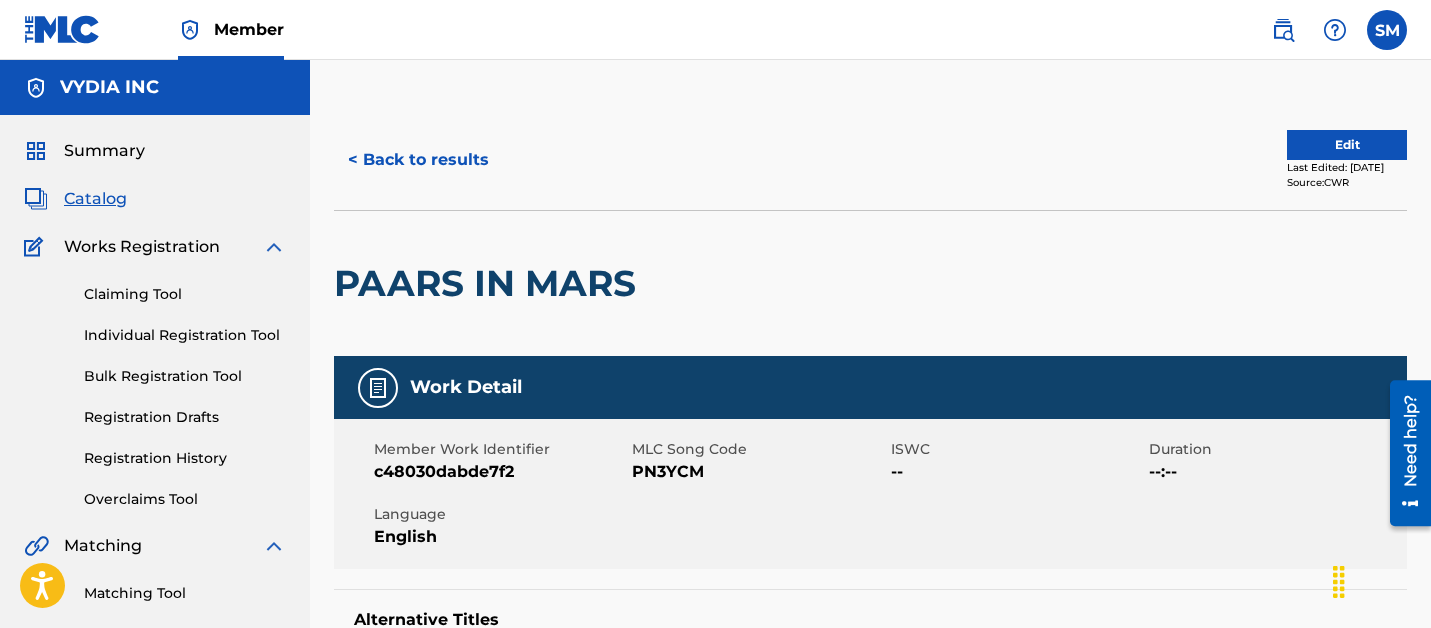 click on "Member Work Identifier c48030dabde7f2 MLC Song Code PN3YCM ISWC -- Duration --:-- Language English" at bounding box center [870, 494] 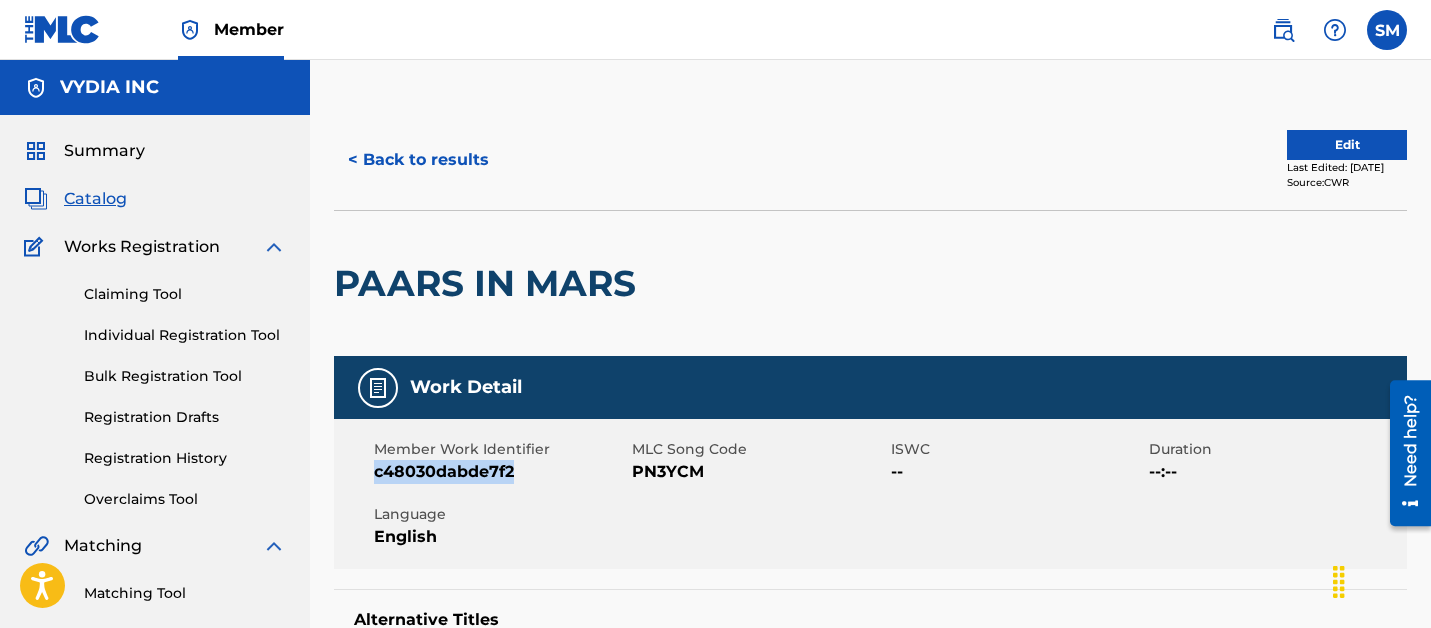 click on "c48030dabde7f2" at bounding box center [500, 472] 